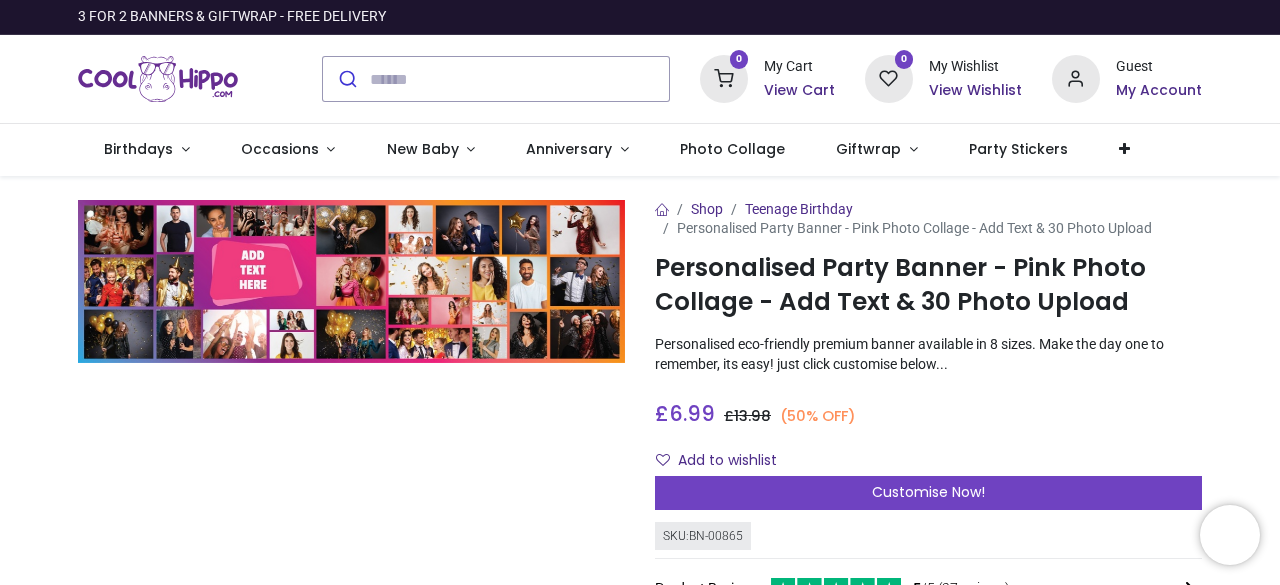 scroll, scrollTop: 0, scrollLeft: 0, axis: both 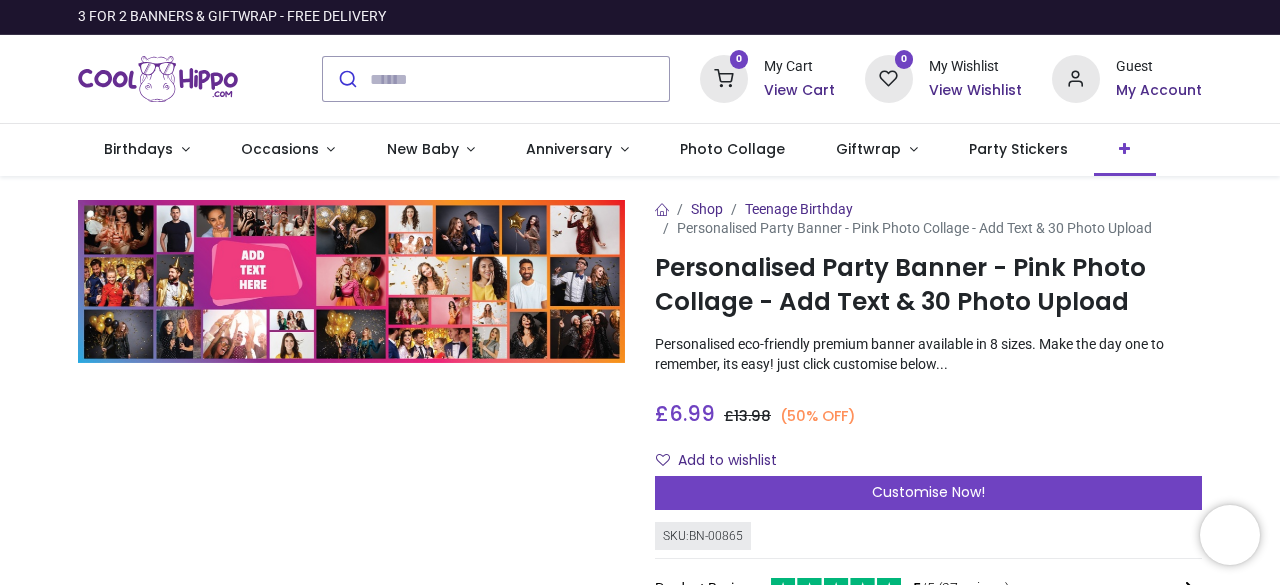 click at bounding box center (1125, 150) 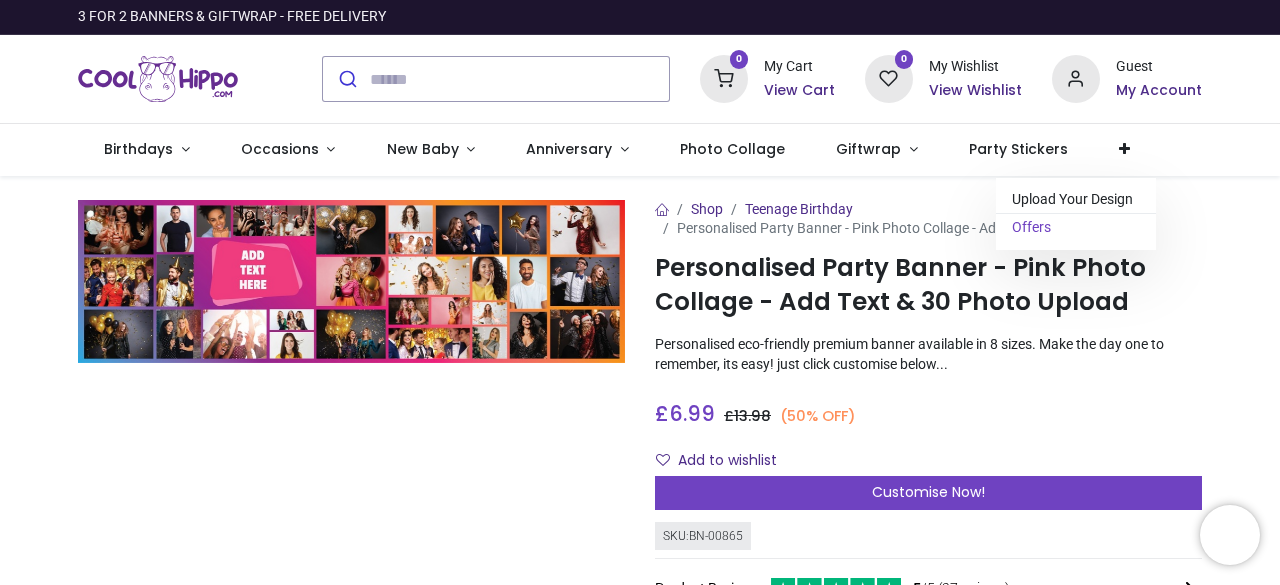 click on "Offers" at bounding box center [1031, 227] 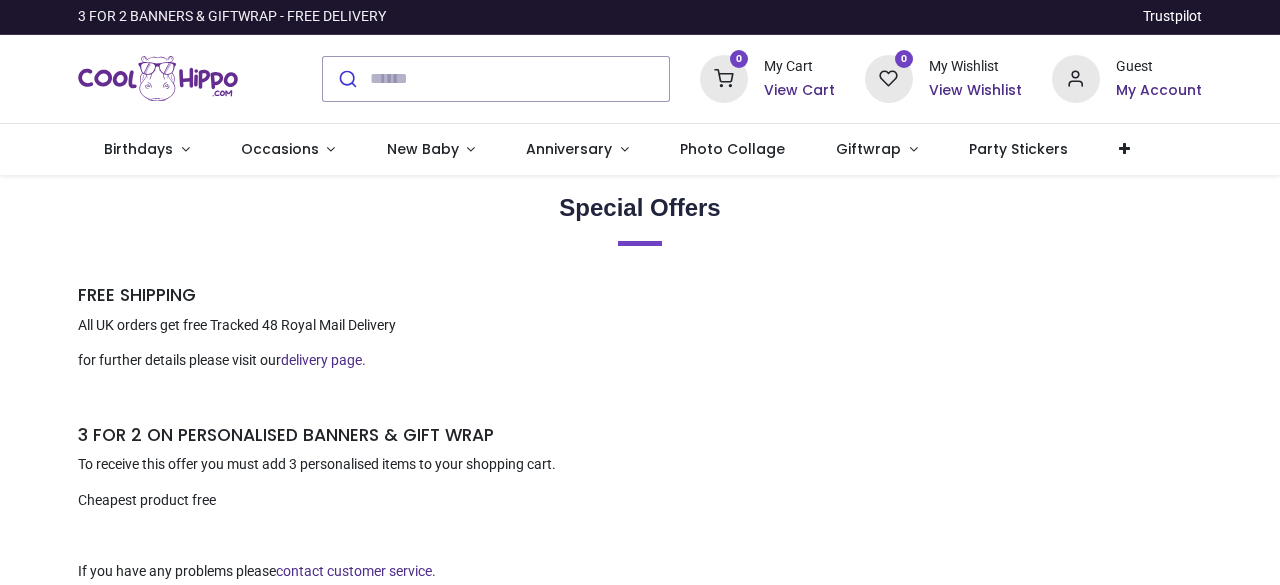 scroll, scrollTop: 0, scrollLeft: 0, axis: both 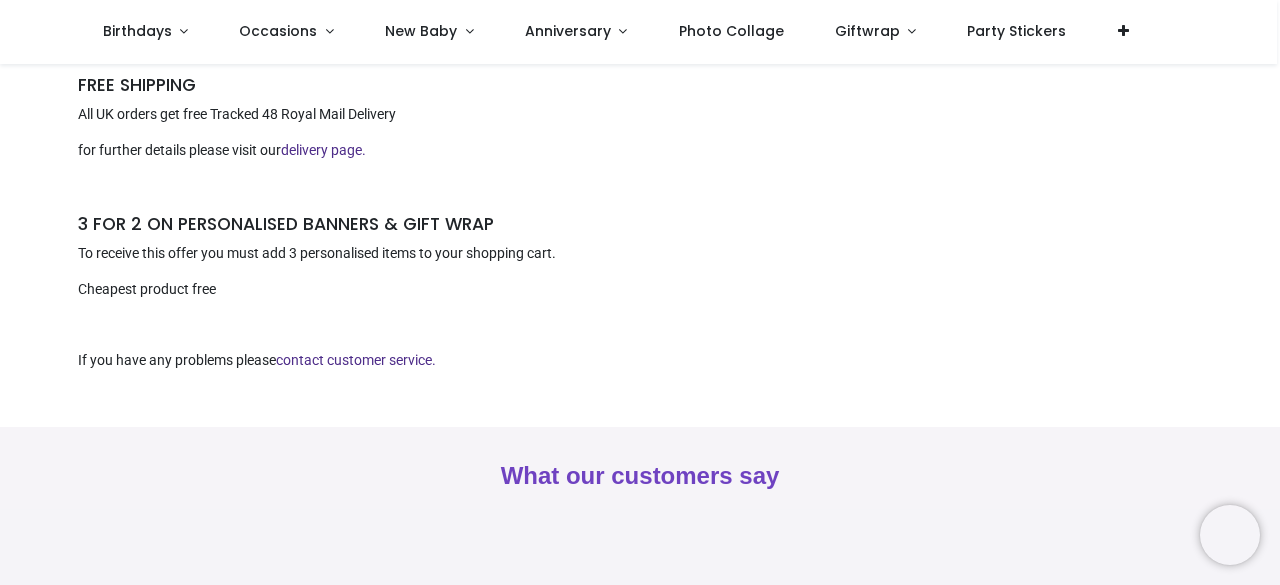 click on "3 FOR 2 ON PERSONALISED BANNERS & GIFT WRAP" at bounding box center (639, 224) 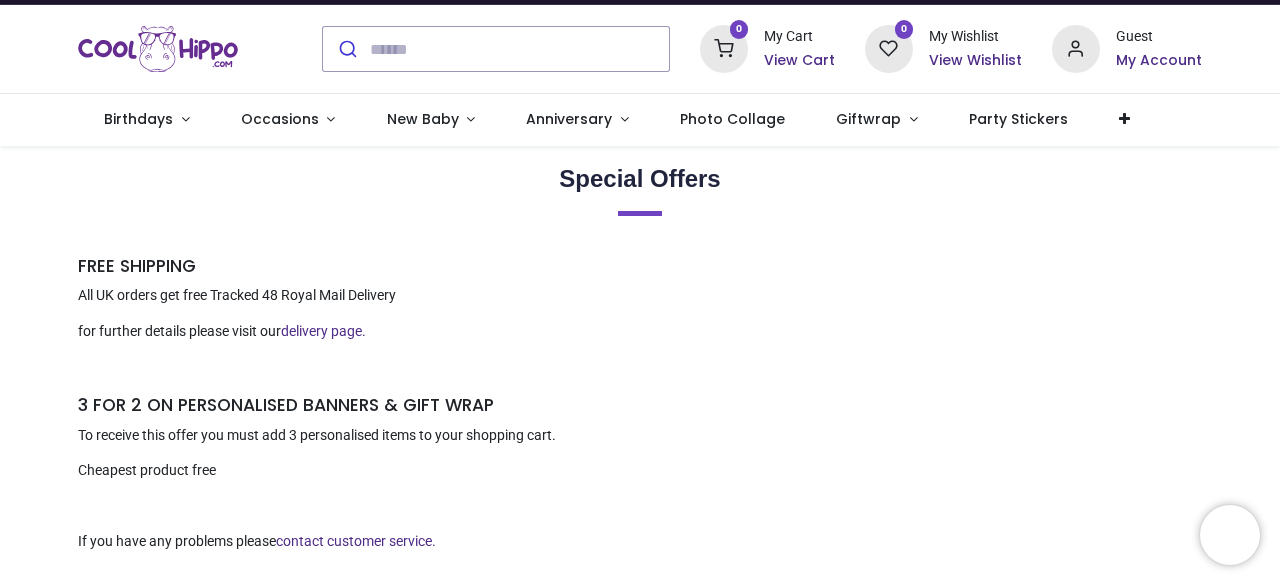 scroll, scrollTop: 0, scrollLeft: 0, axis: both 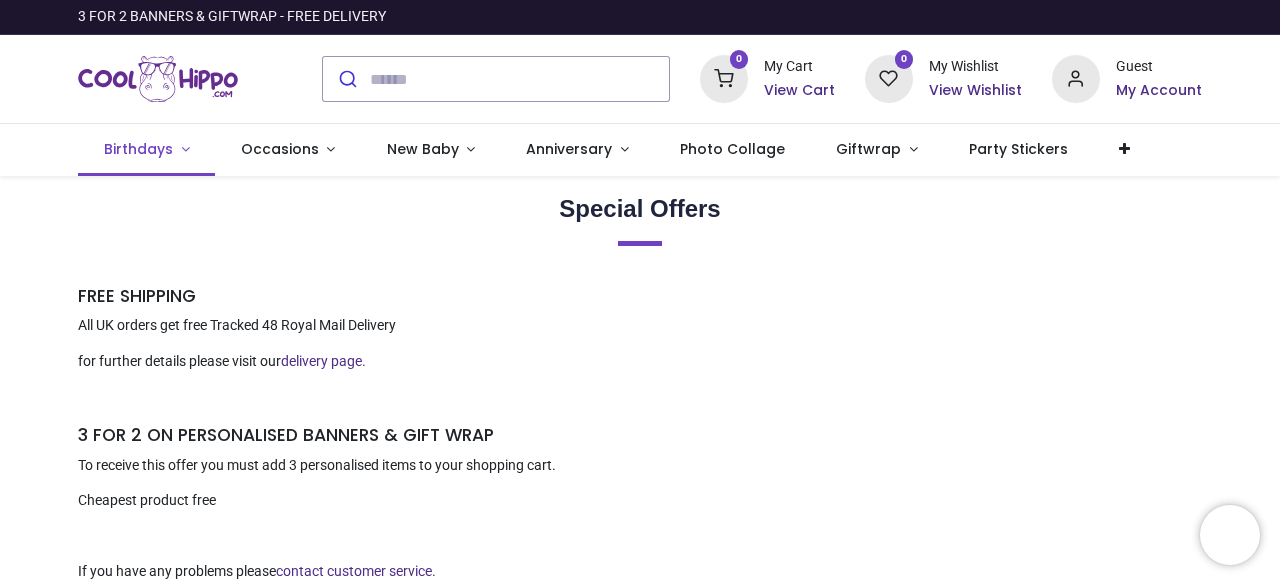 click on "Birthdays" at bounding box center [146, 150] 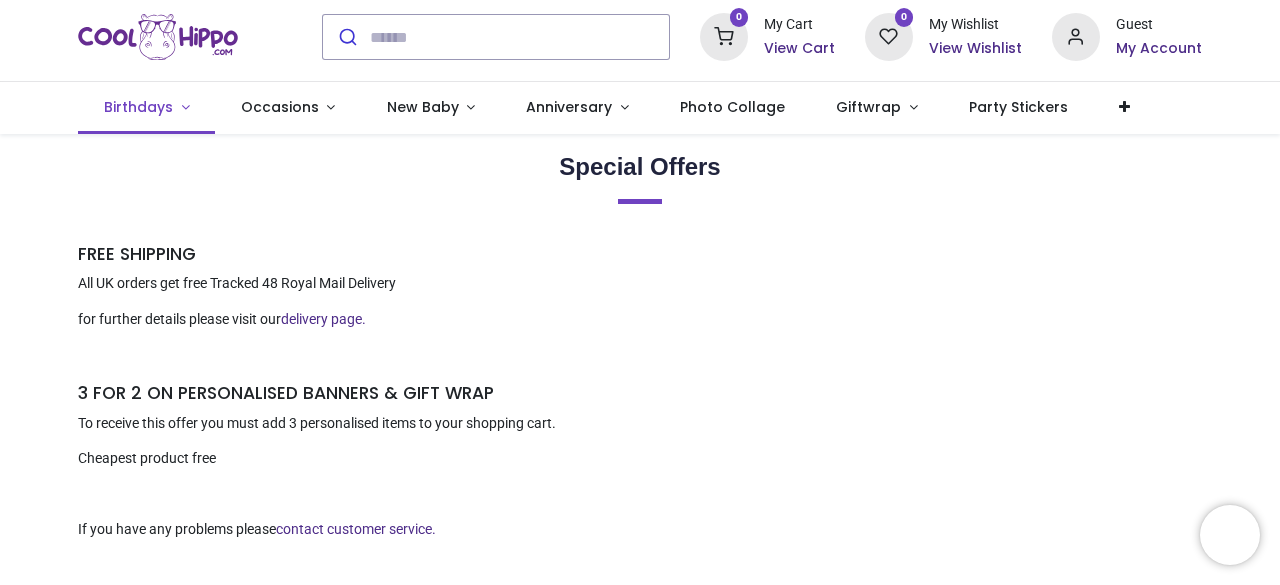 scroll, scrollTop: 0, scrollLeft: 0, axis: both 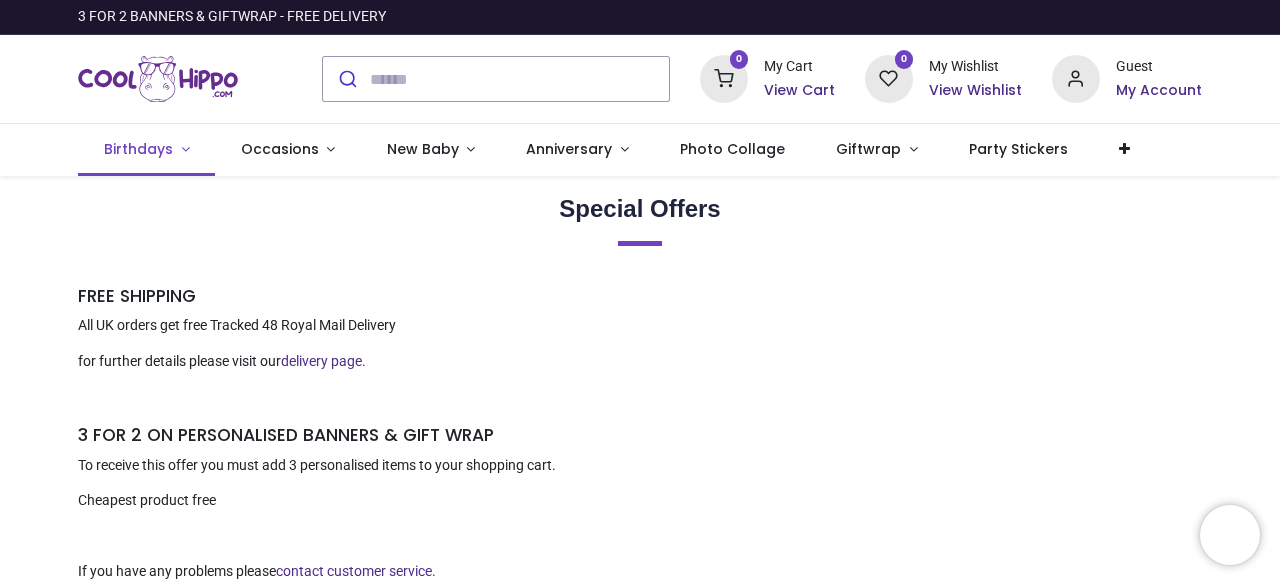 click on "Birthdays" at bounding box center [146, 150] 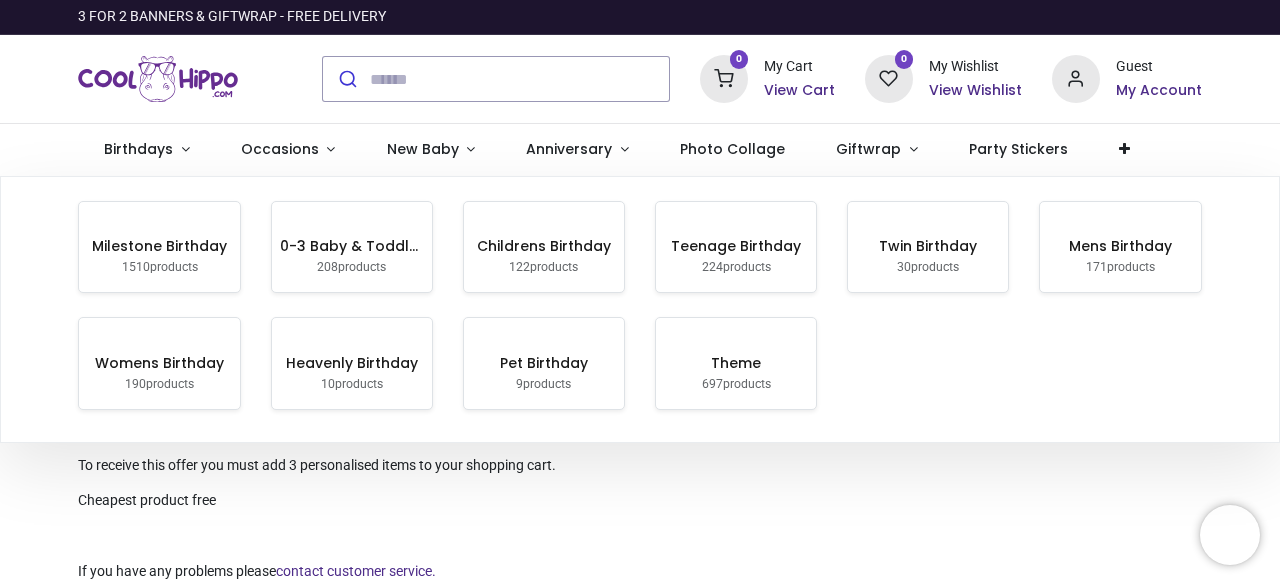 scroll, scrollTop: 100, scrollLeft: 0, axis: vertical 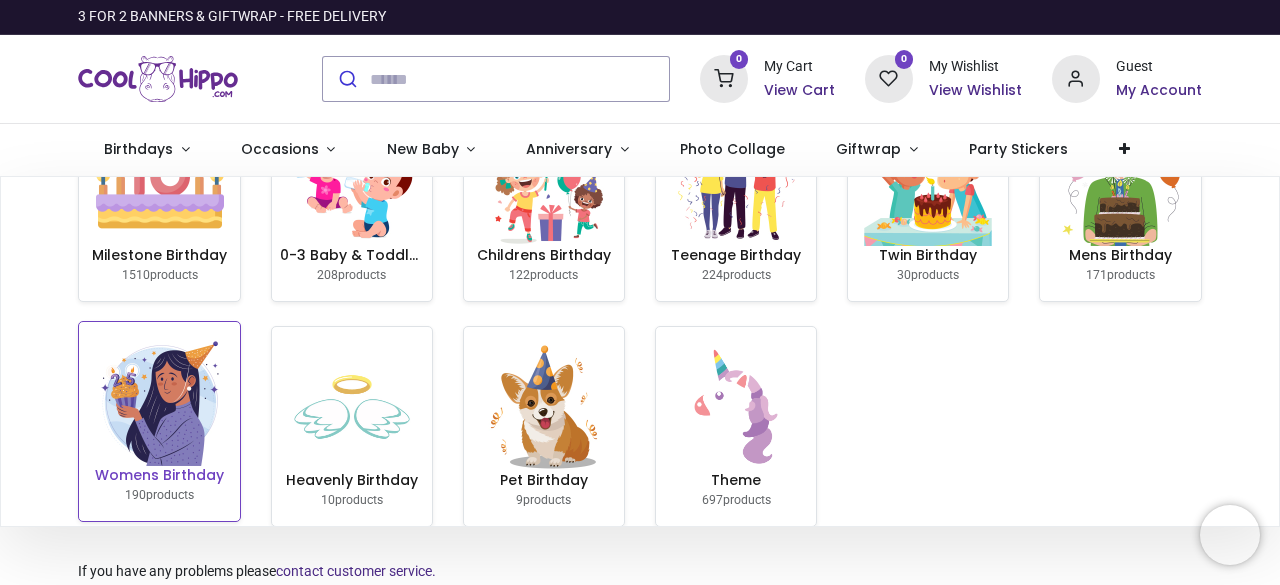 click at bounding box center [160, 402] 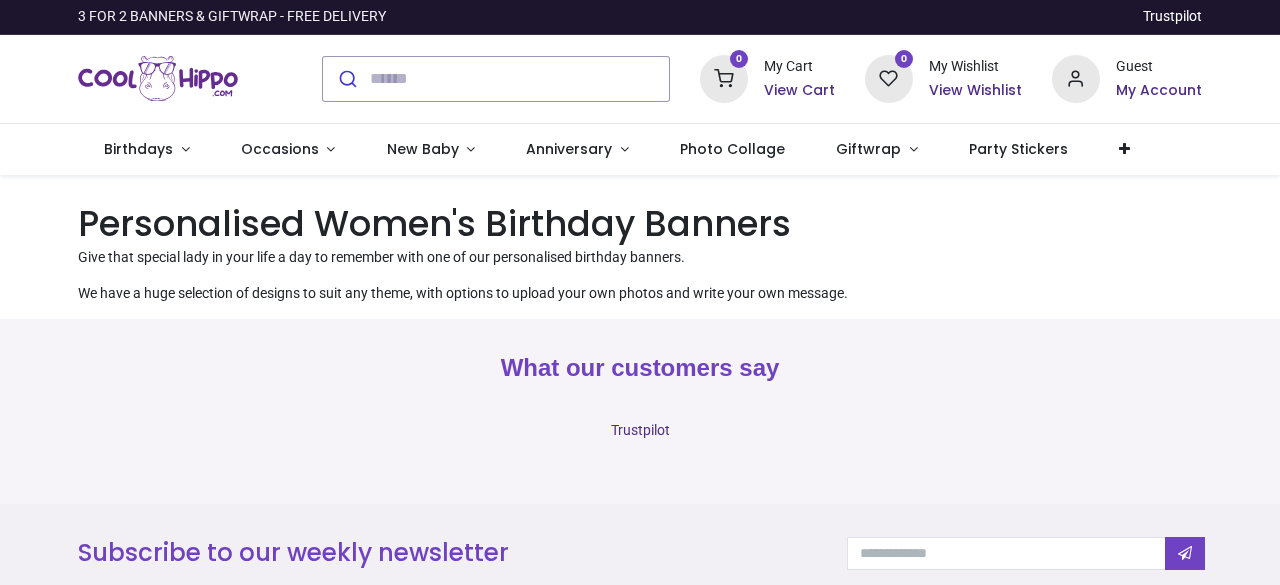 scroll, scrollTop: 0, scrollLeft: 0, axis: both 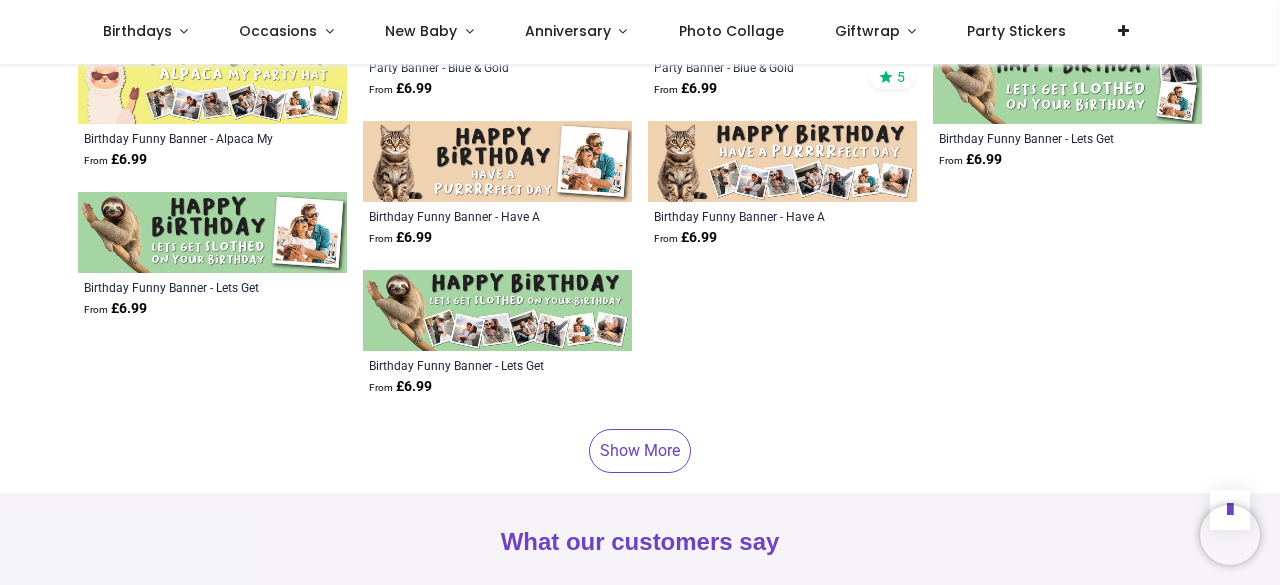 click on "Show More" at bounding box center [640, 451] 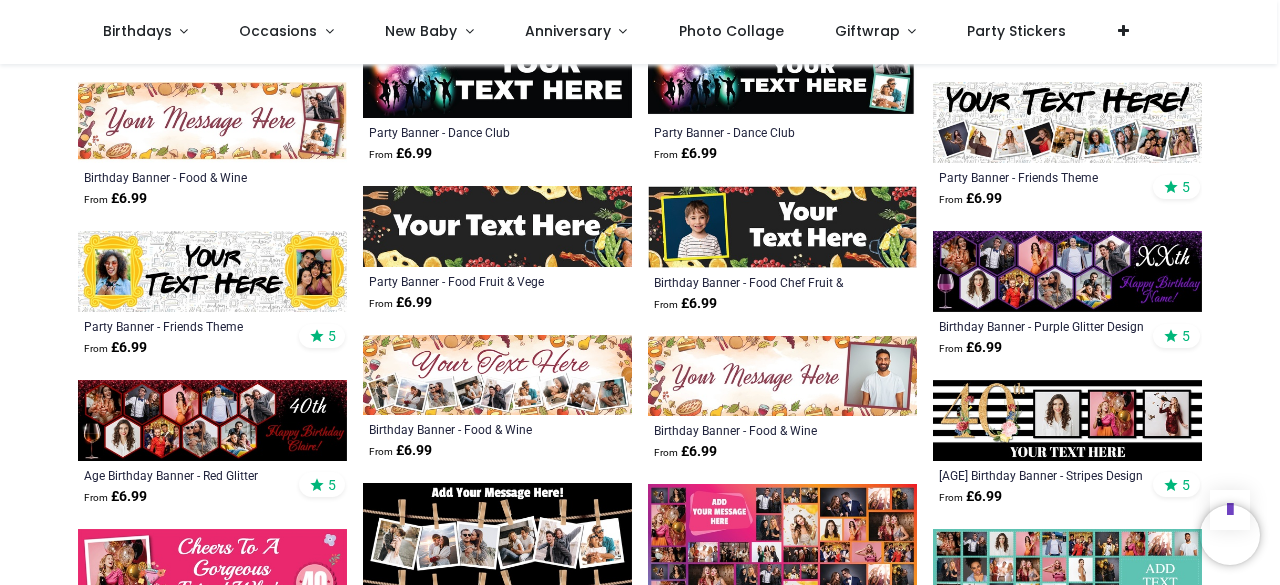 scroll, scrollTop: 5800, scrollLeft: 0, axis: vertical 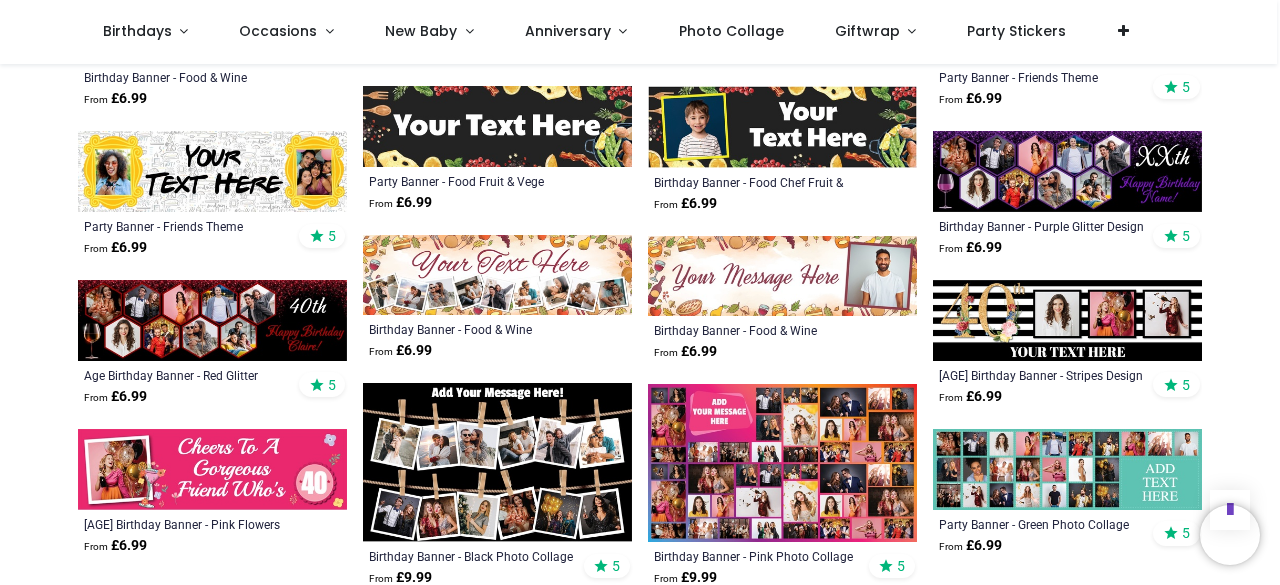 click at bounding box center [782, 463] 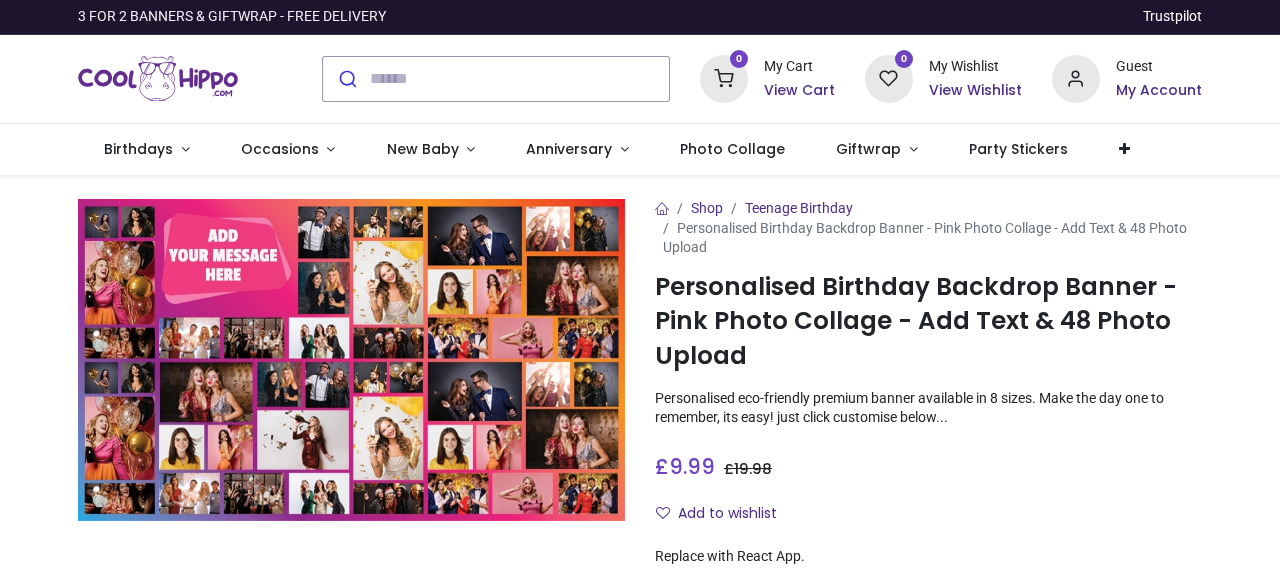 scroll, scrollTop: 0, scrollLeft: 0, axis: both 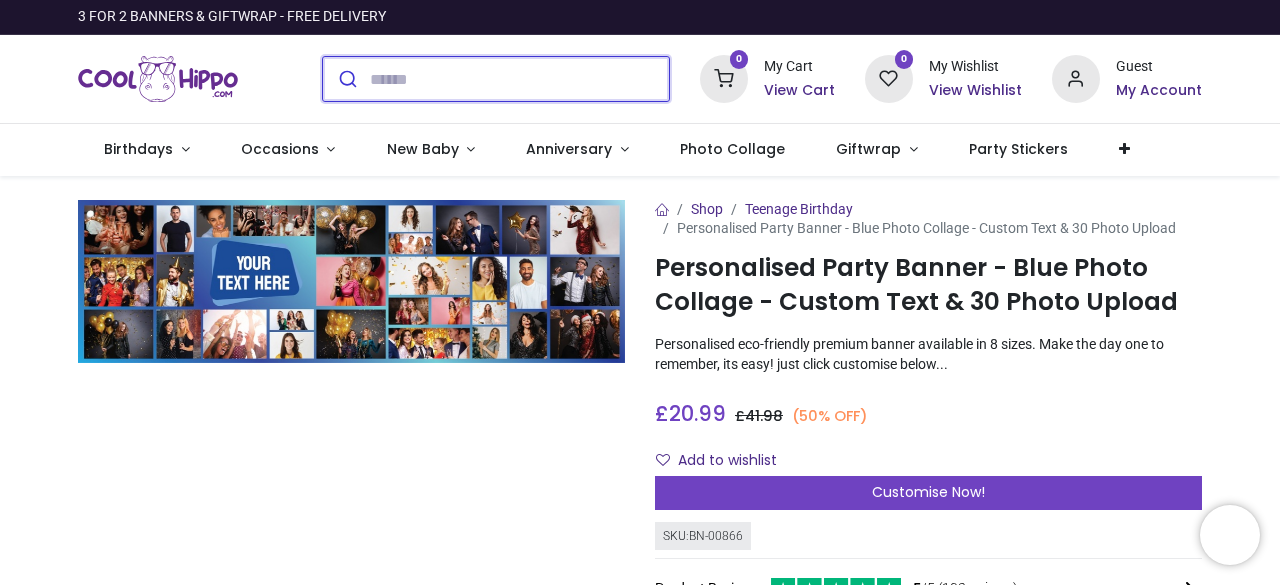 click at bounding box center [519, 79] 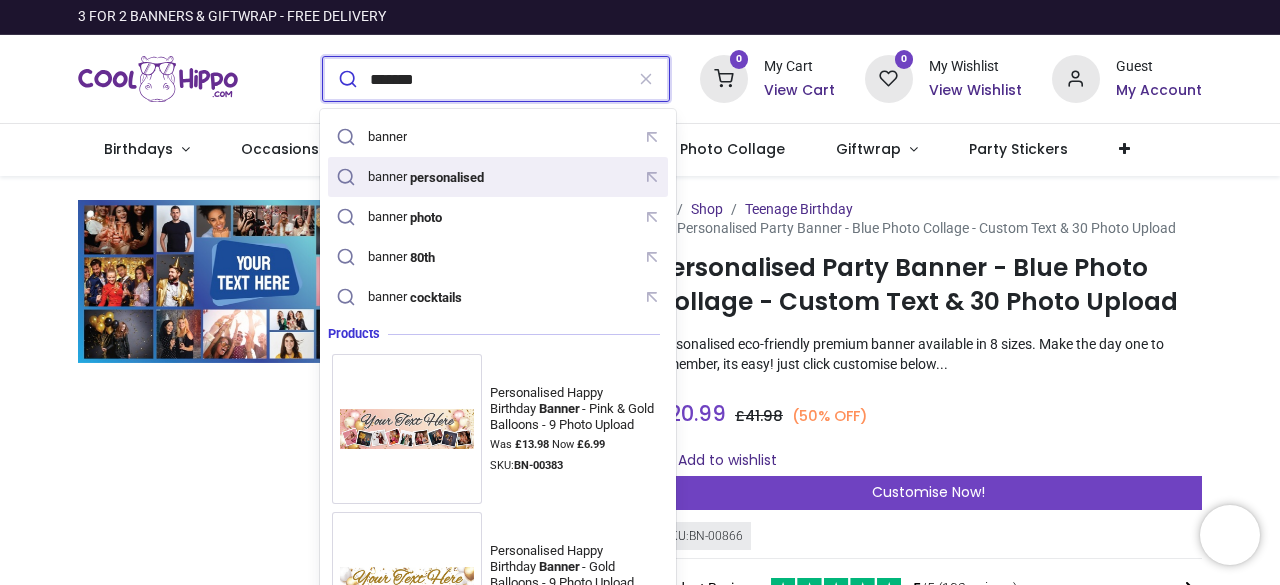 click on "banner  personalised" at bounding box center (412, 177) 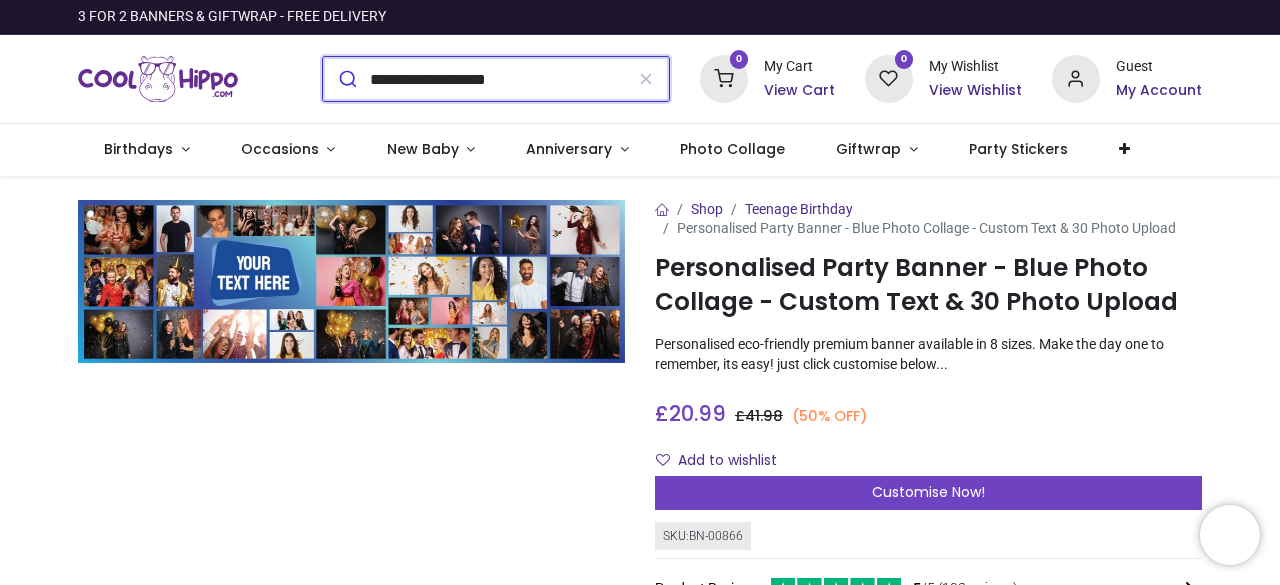 type on "**********" 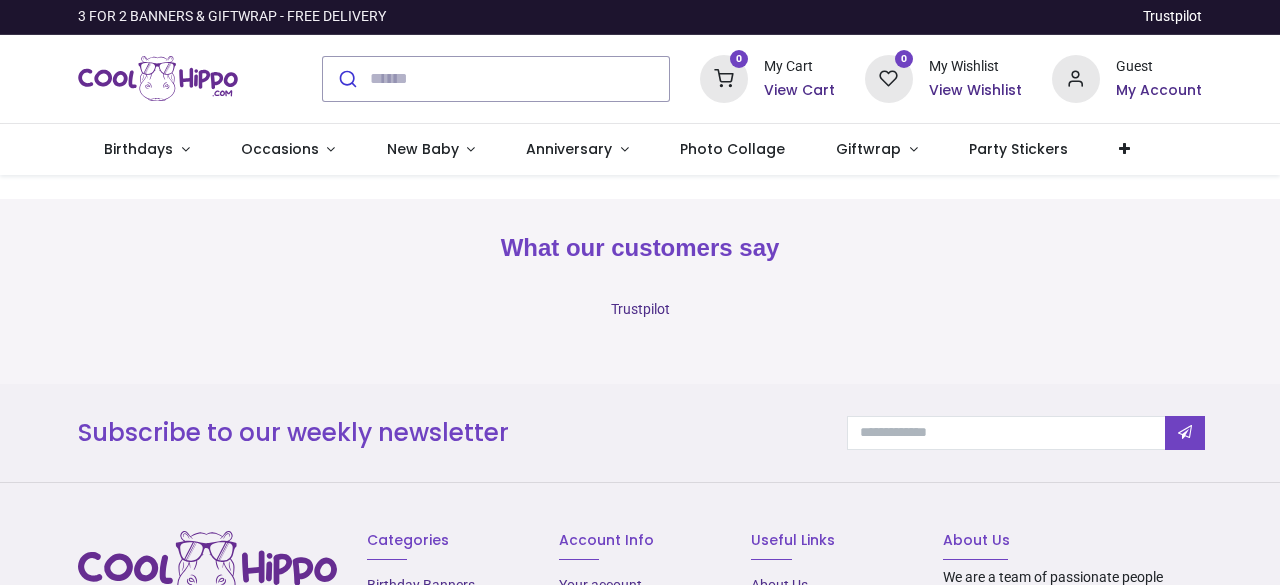 scroll, scrollTop: 0, scrollLeft: 0, axis: both 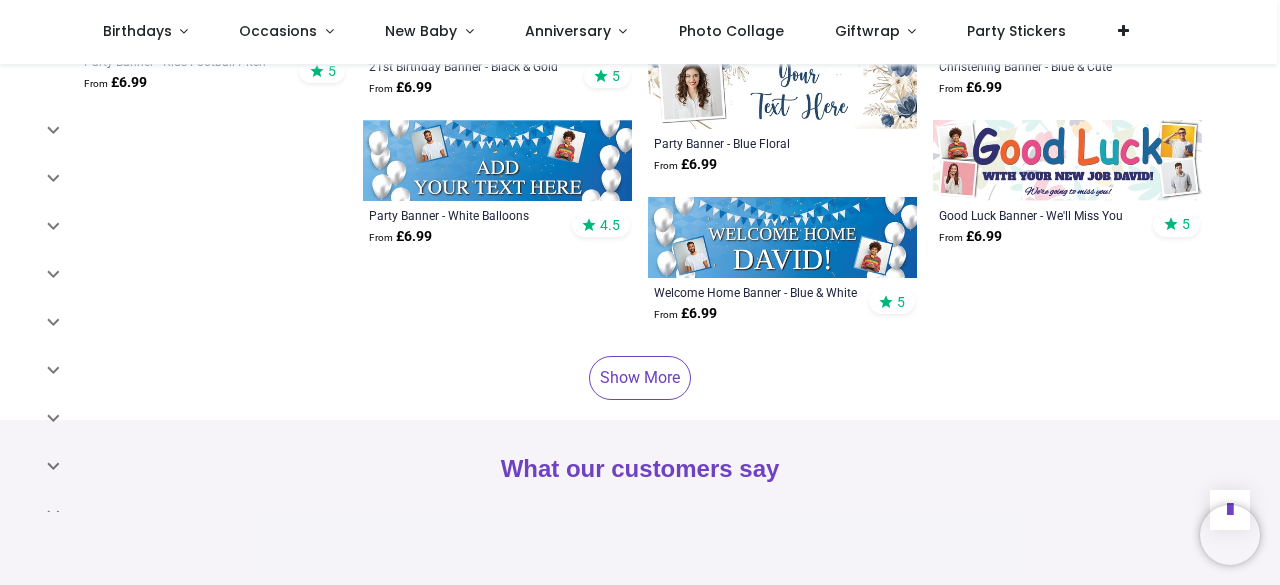 click on "Show More" at bounding box center (640, 378) 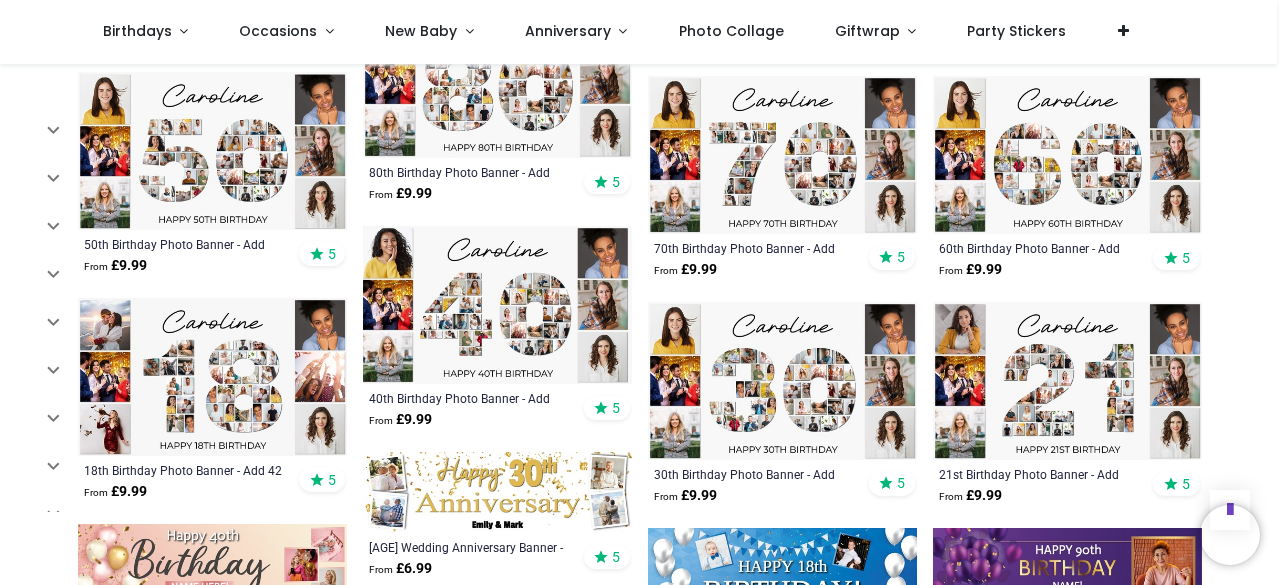scroll, scrollTop: 8300, scrollLeft: 0, axis: vertical 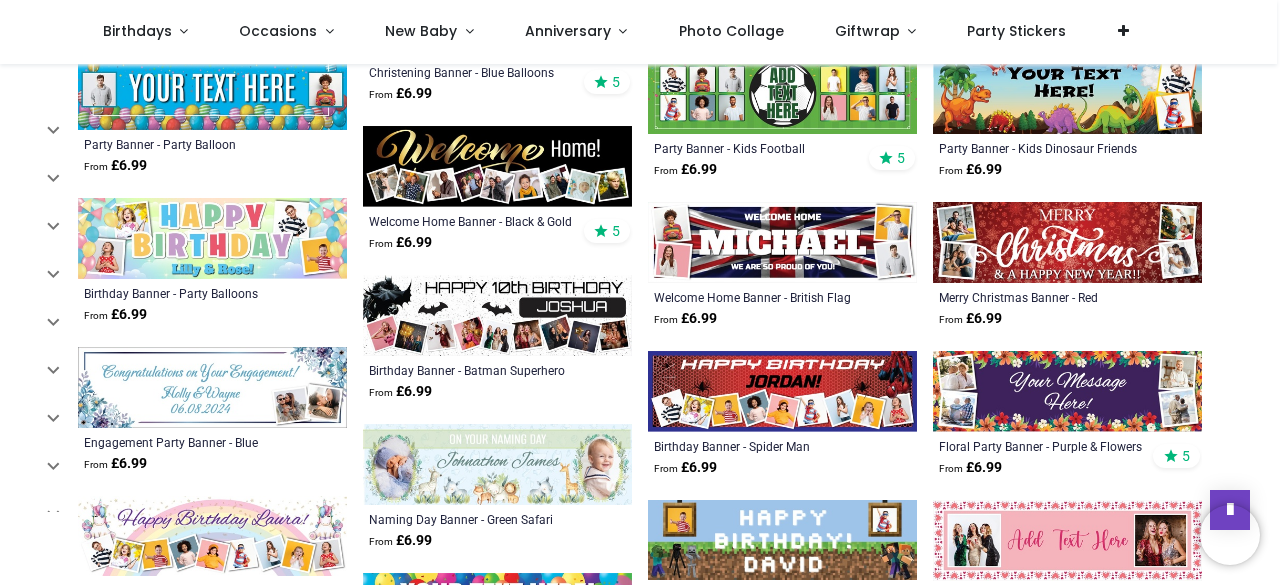 click at bounding box center [1230, 510] 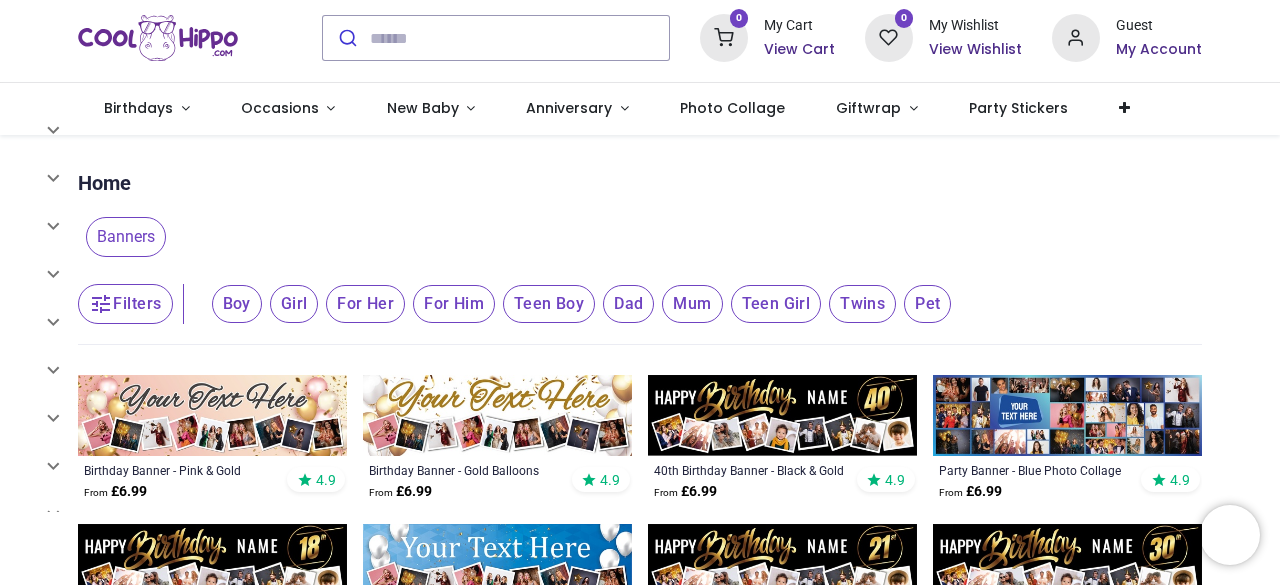 scroll, scrollTop: 0, scrollLeft: 0, axis: both 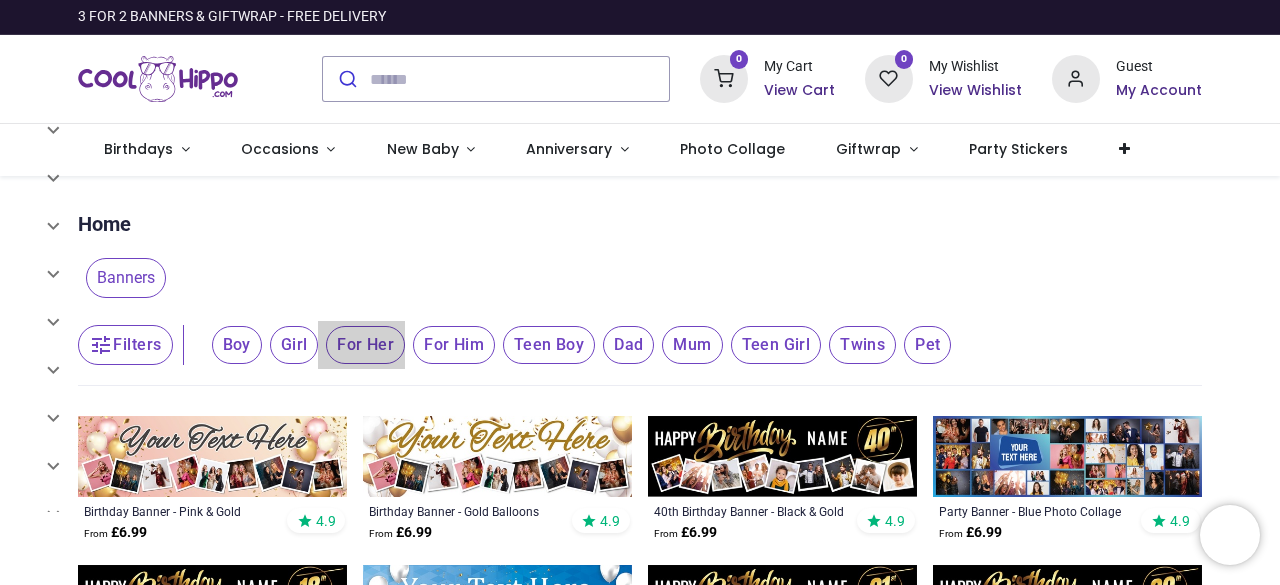 click on "For Her" at bounding box center (237, 345) 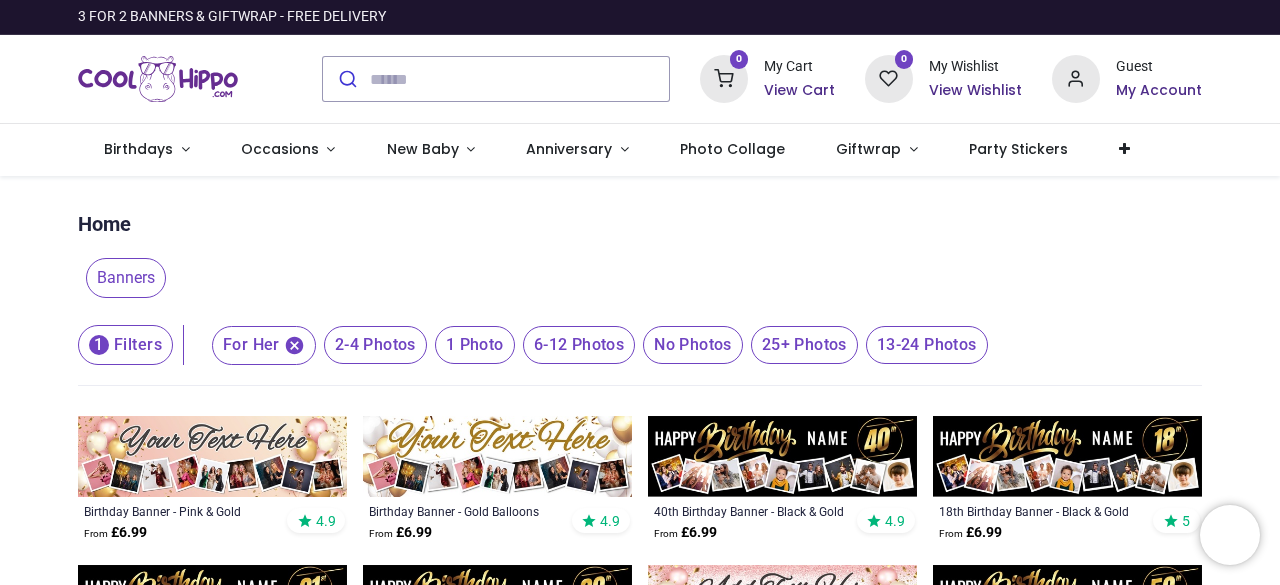 click on "25+ Photos" at bounding box center (375, 345) 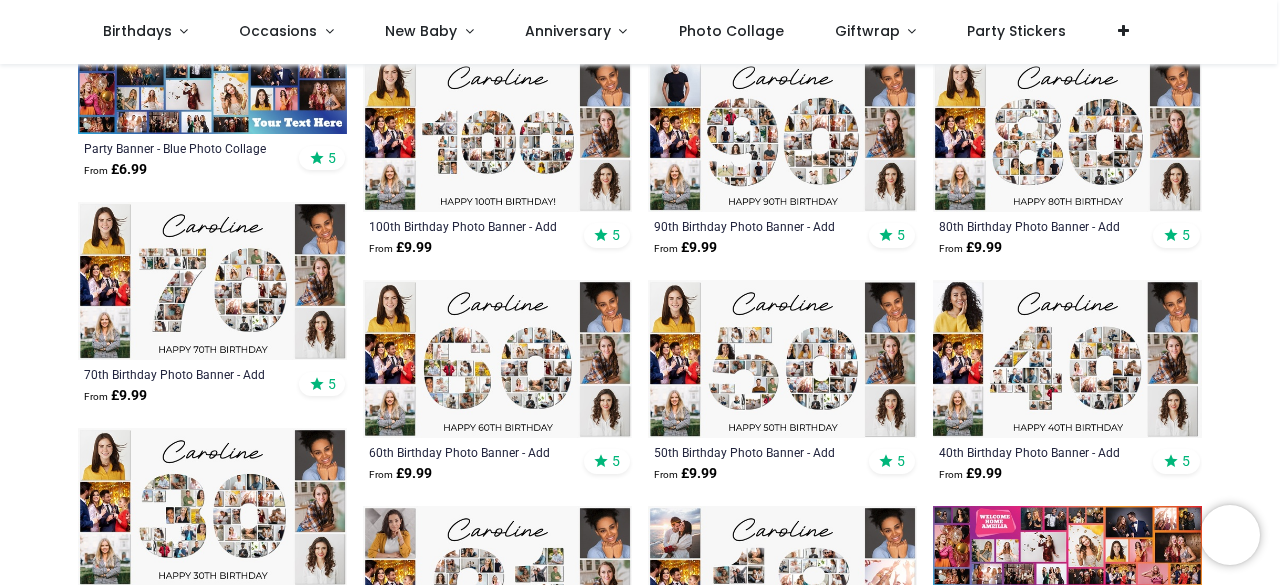 scroll, scrollTop: 500, scrollLeft: 0, axis: vertical 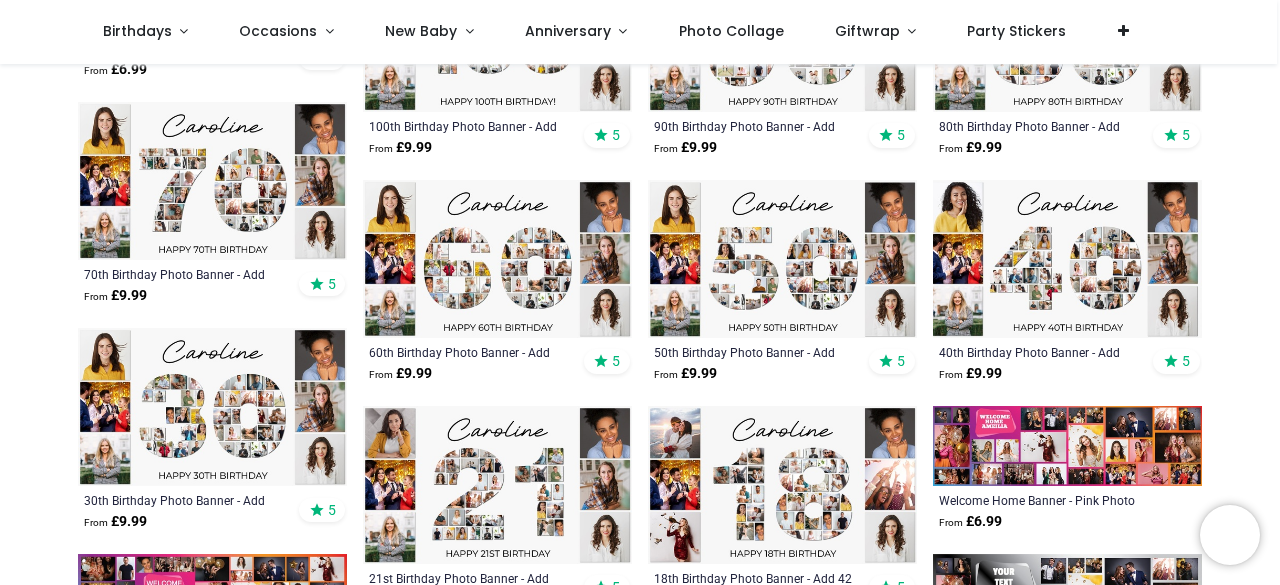 click at bounding box center (497, 259) 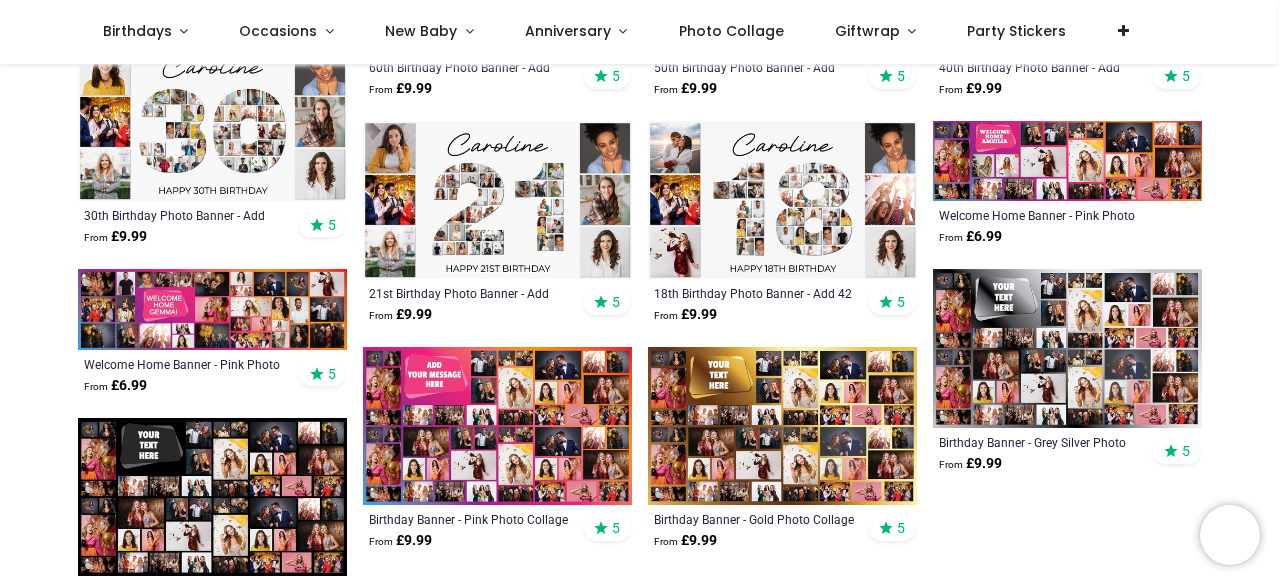 scroll, scrollTop: 800, scrollLeft: 0, axis: vertical 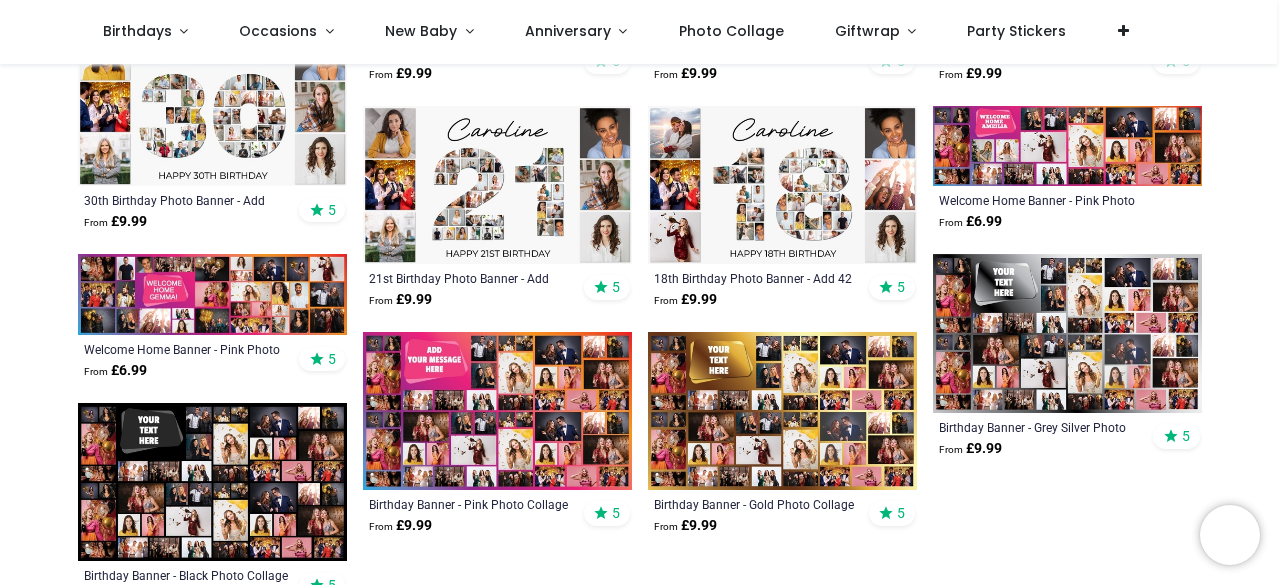 click at bounding box center [782, 411] 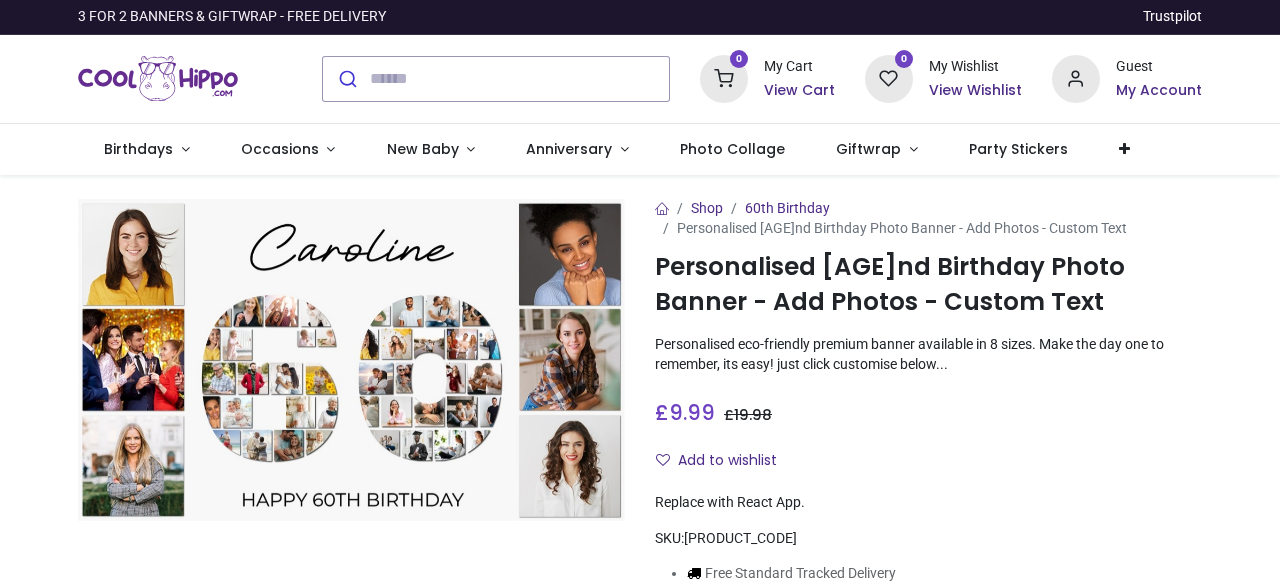 scroll, scrollTop: 0, scrollLeft: 0, axis: both 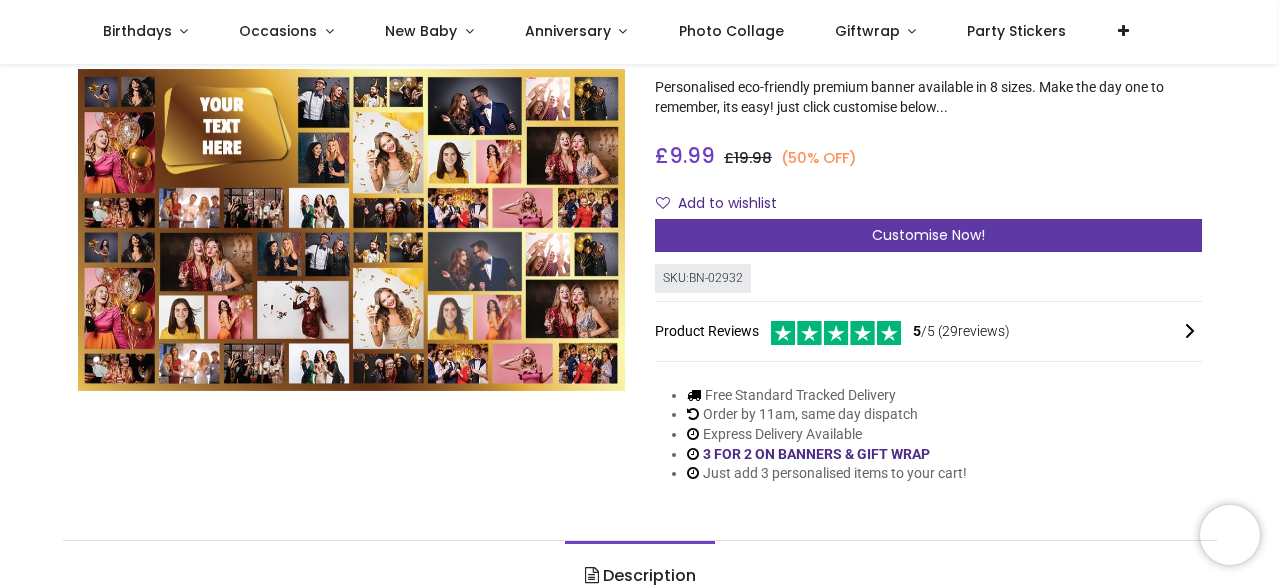 click on "Customise Now!" at bounding box center (928, 235) 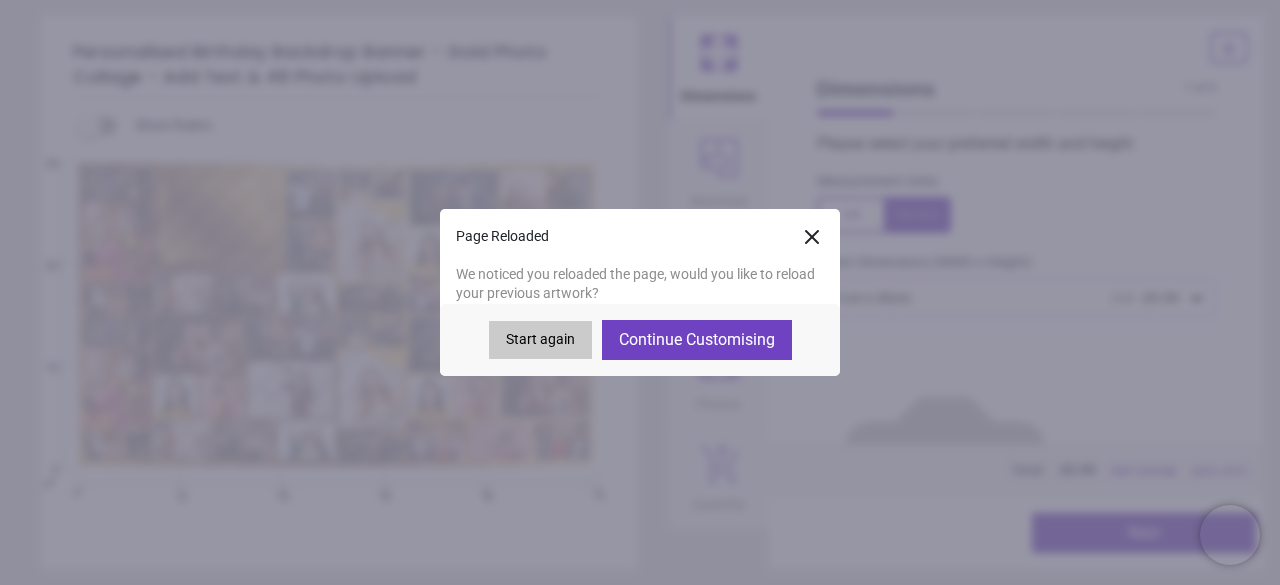 click on "Continue Customising" at bounding box center (697, 340) 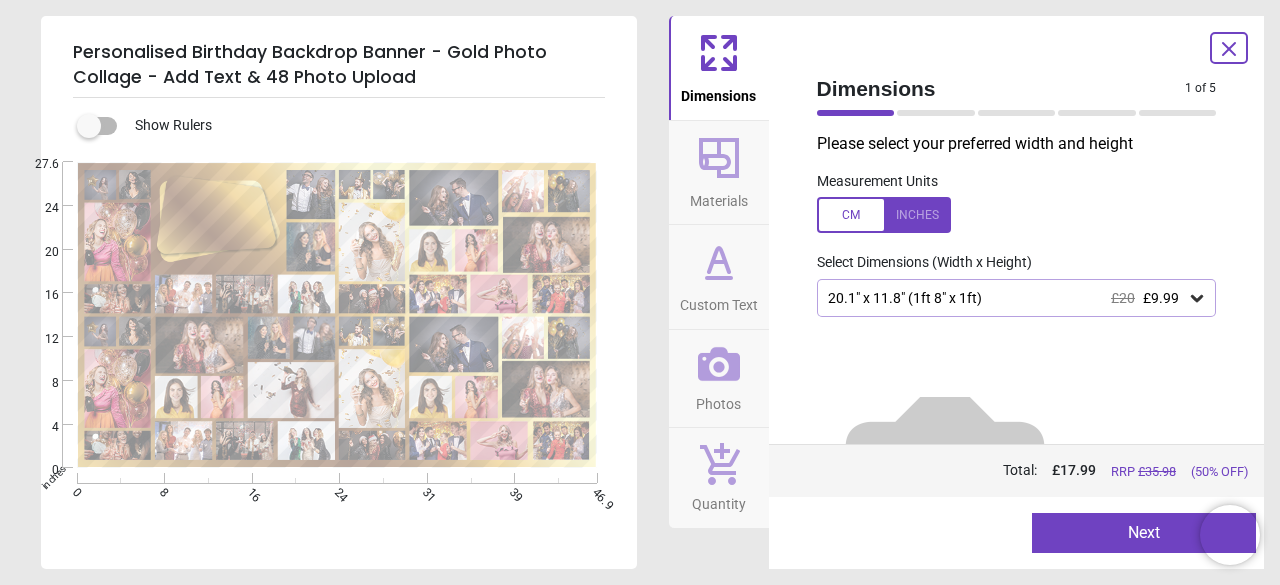 type on "********
**
******" 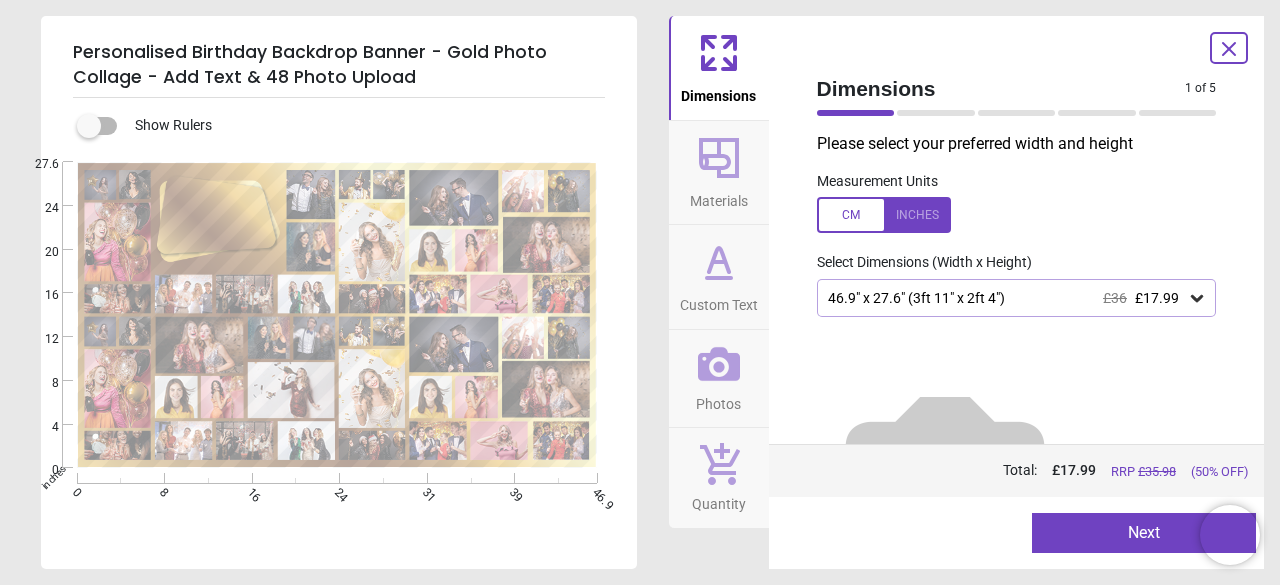 click at bounding box center (884, 215) 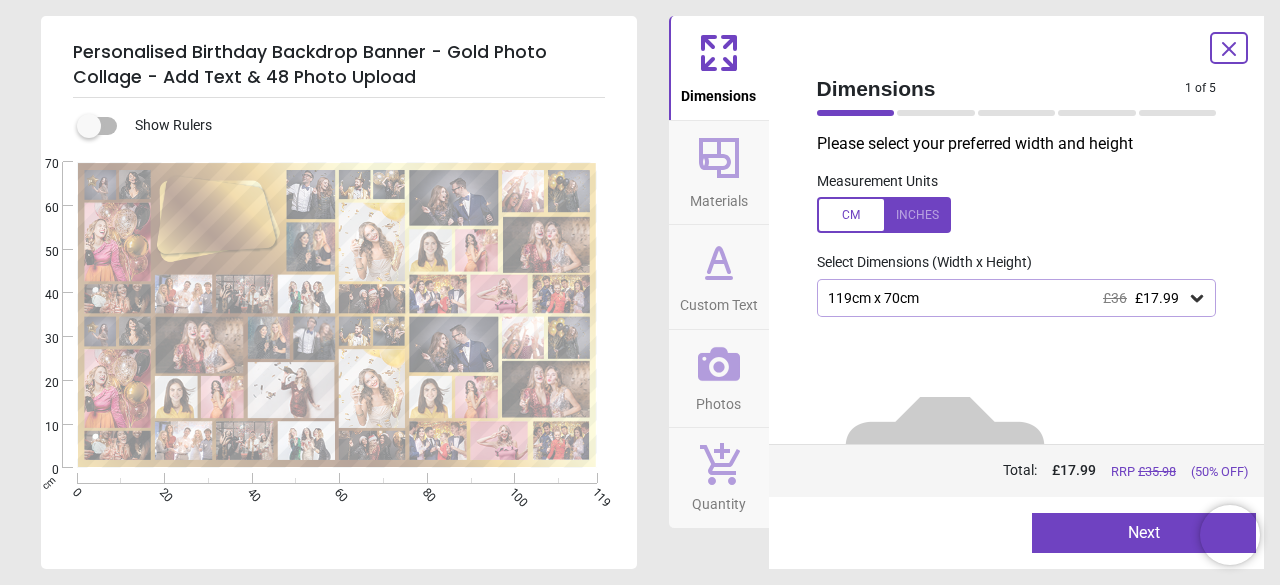 click at bounding box center (884, 215) 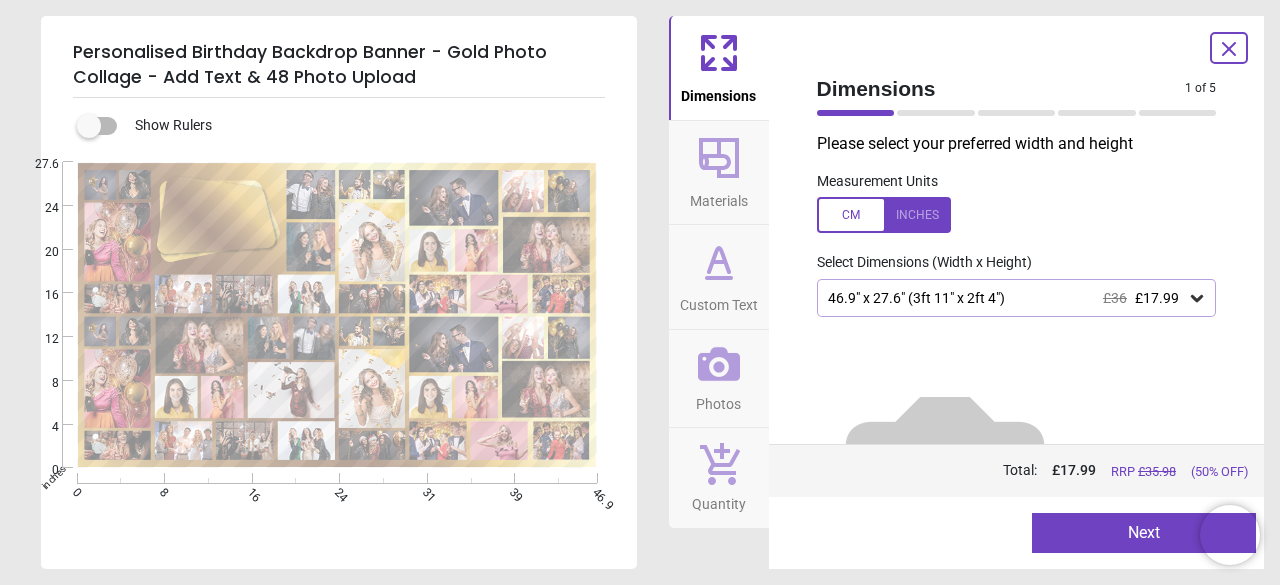 scroll, scrollTop: 0, scrollLeft: 0, axis: both 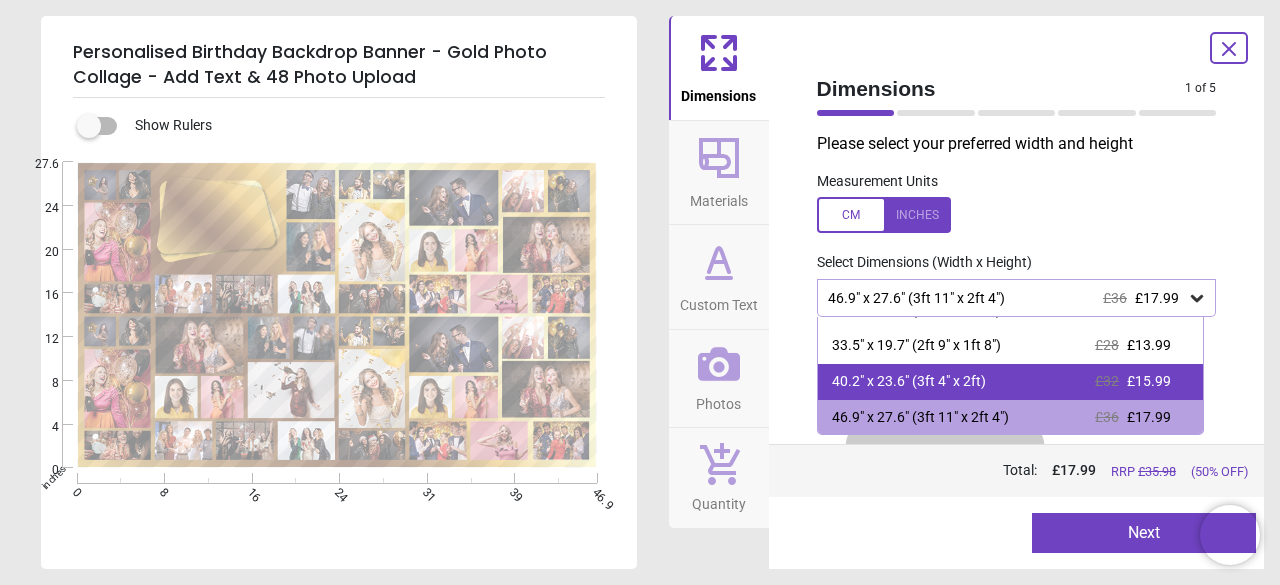 click on "40.2"  x  23.6"    (3ft 4" x 2ft)   £32 £15.99" at bounding box center (1011, 382) 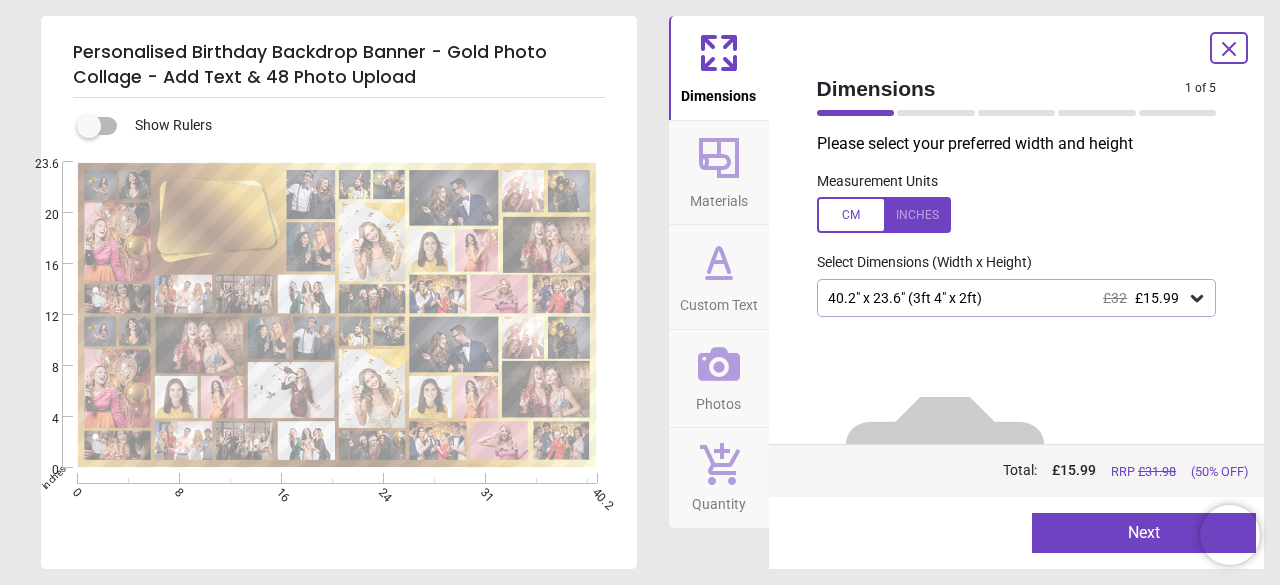 click at bounding box center [884, 215] 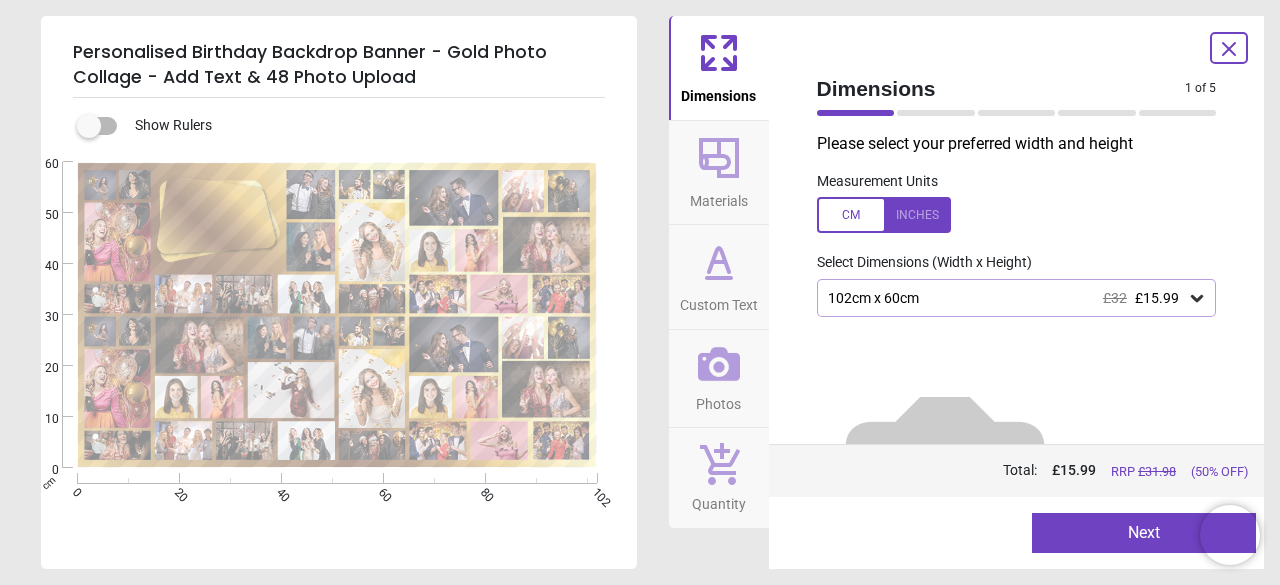 click 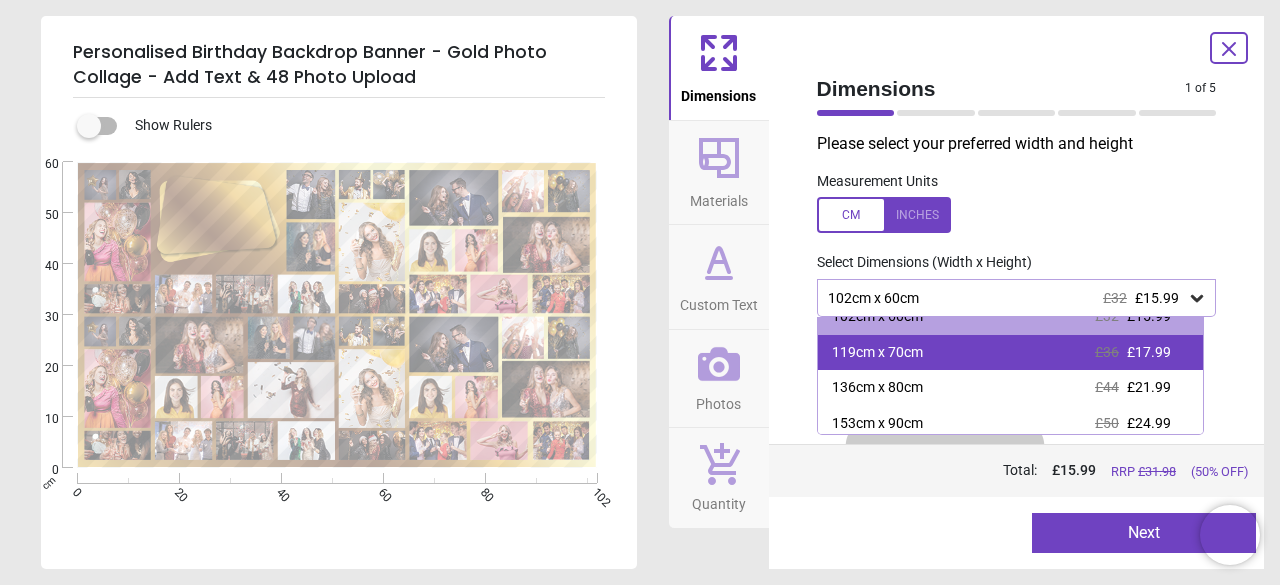 scroll, scrollTop: 167, scrollLeft: 0, axis: vertical 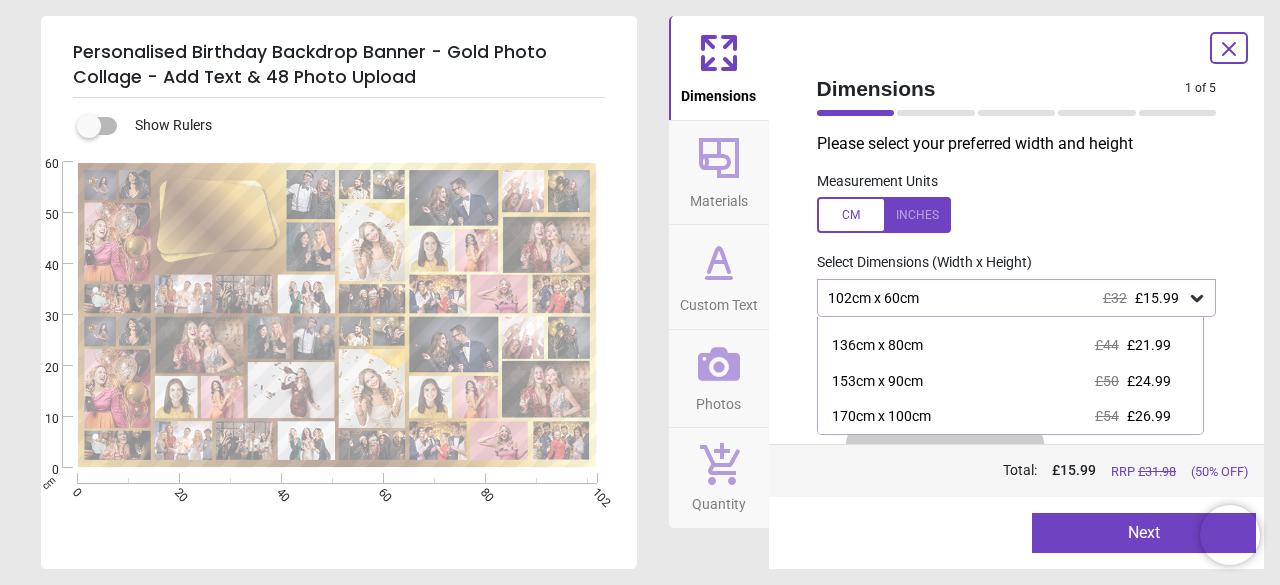 click at bounding box center [884, 215] 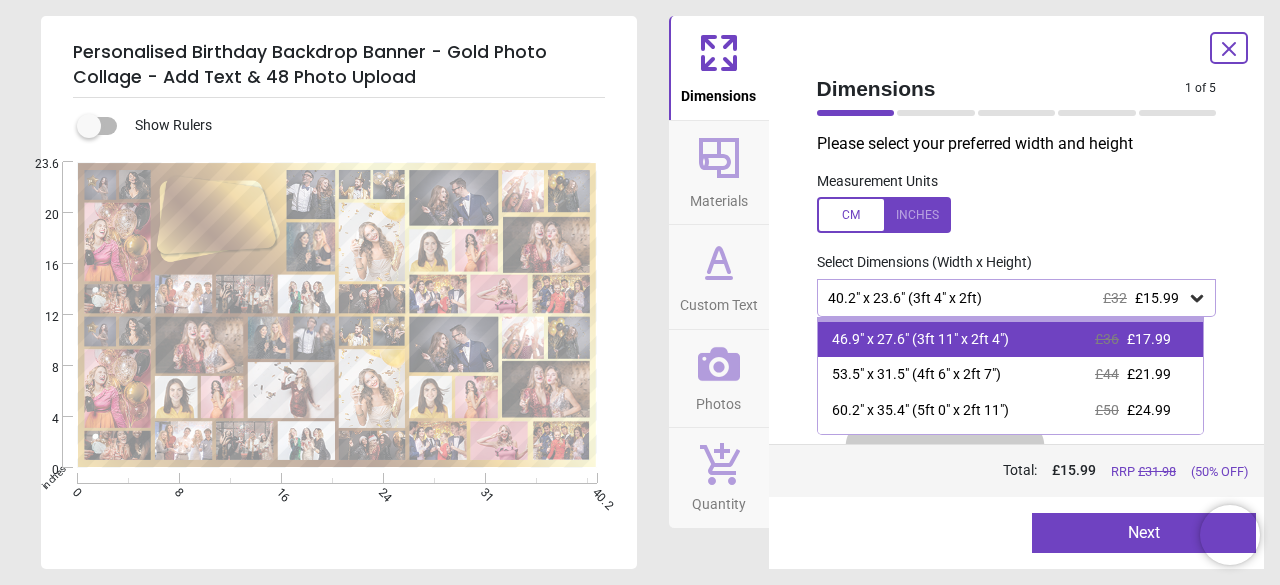 scroll, scrollTop: 167, scrollLeft: 0, axis: vertical 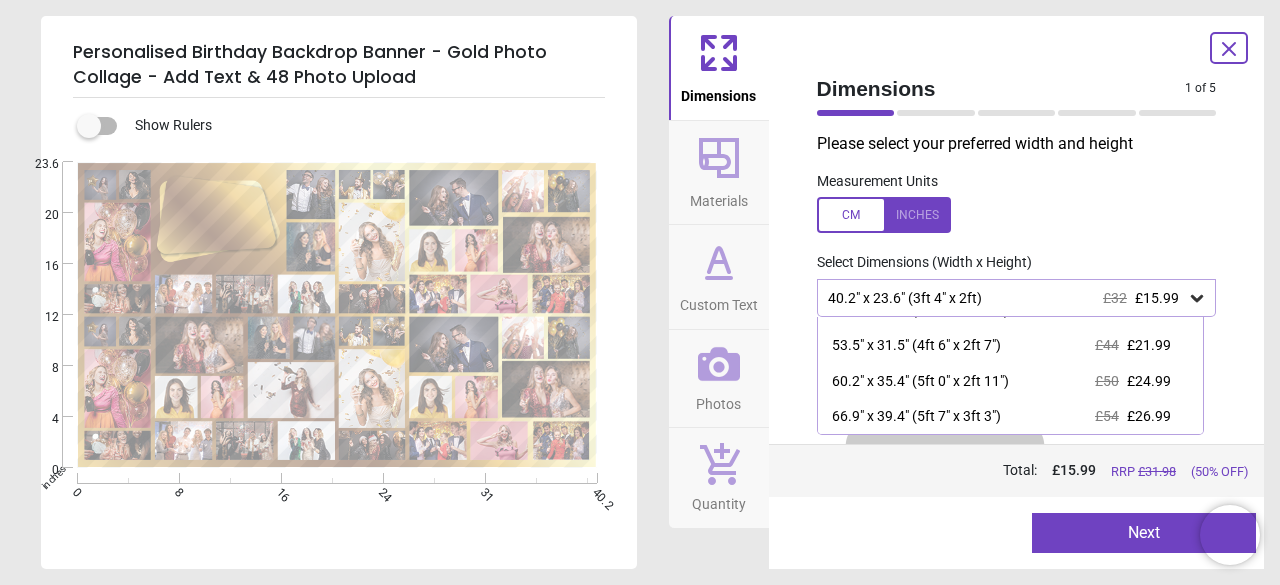 click on "£21.99" at bounding box center [1149, 345] 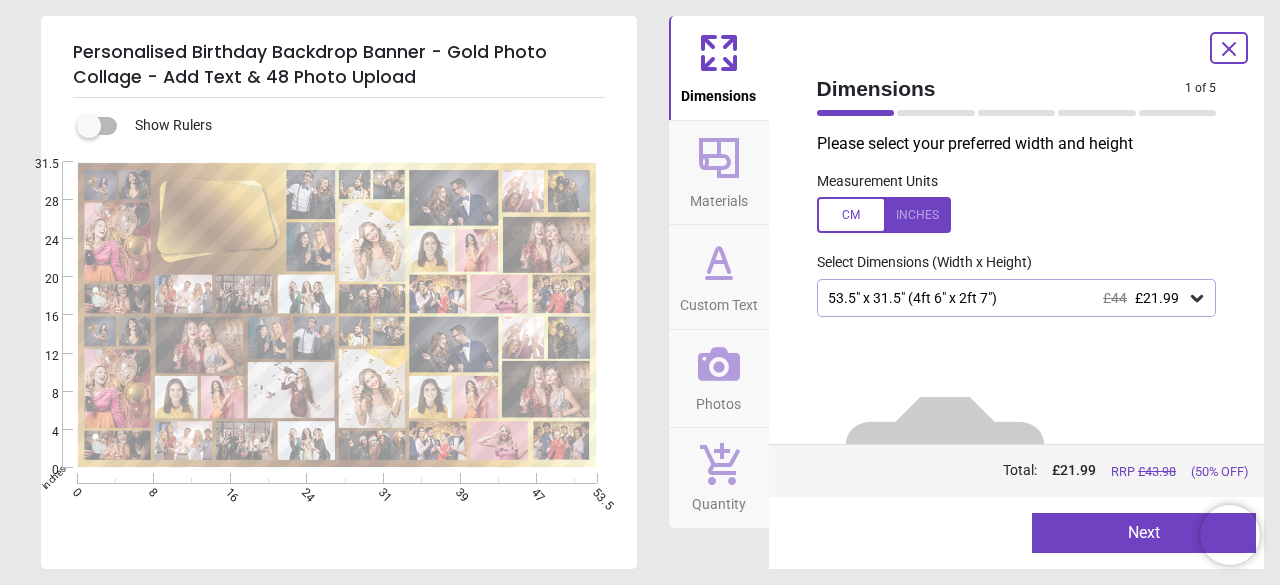 click on "Next" at bounding box center [1144, 533] 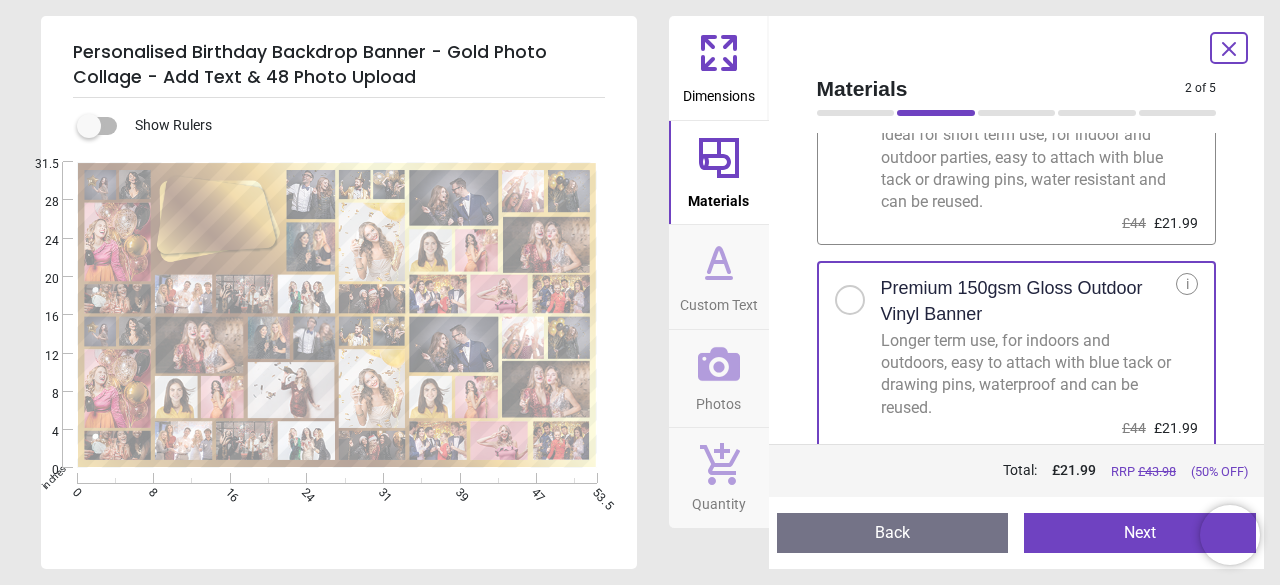 scroll, scrollTop: 120, scrollLeft: 0, axis: vertical 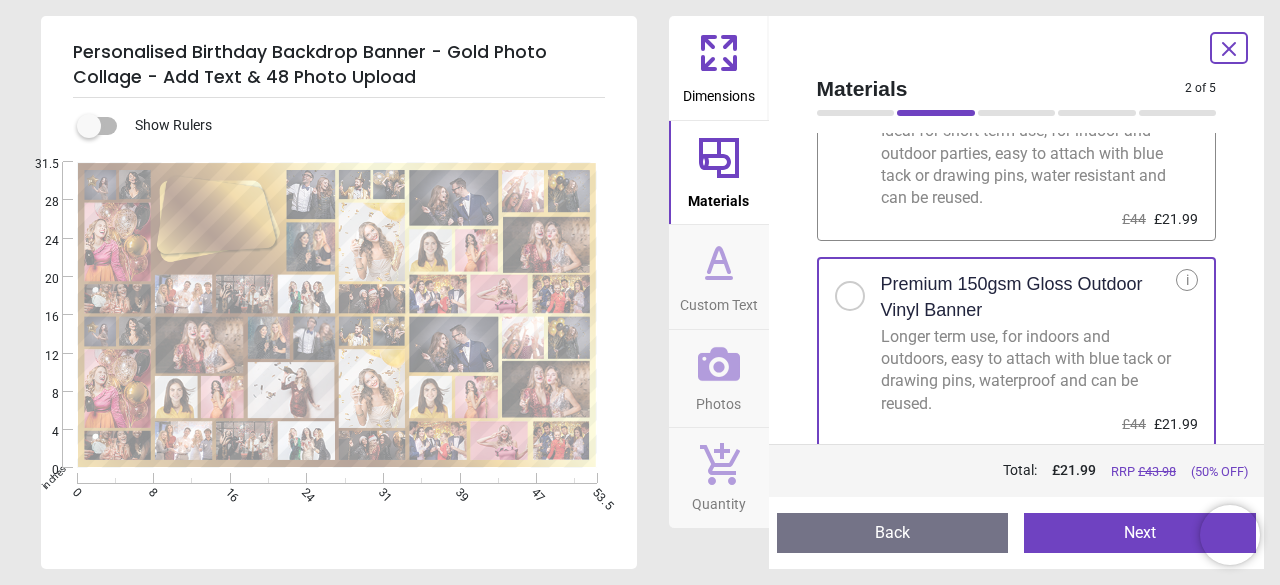 click on "Next" at bounding box center (1140, 533) 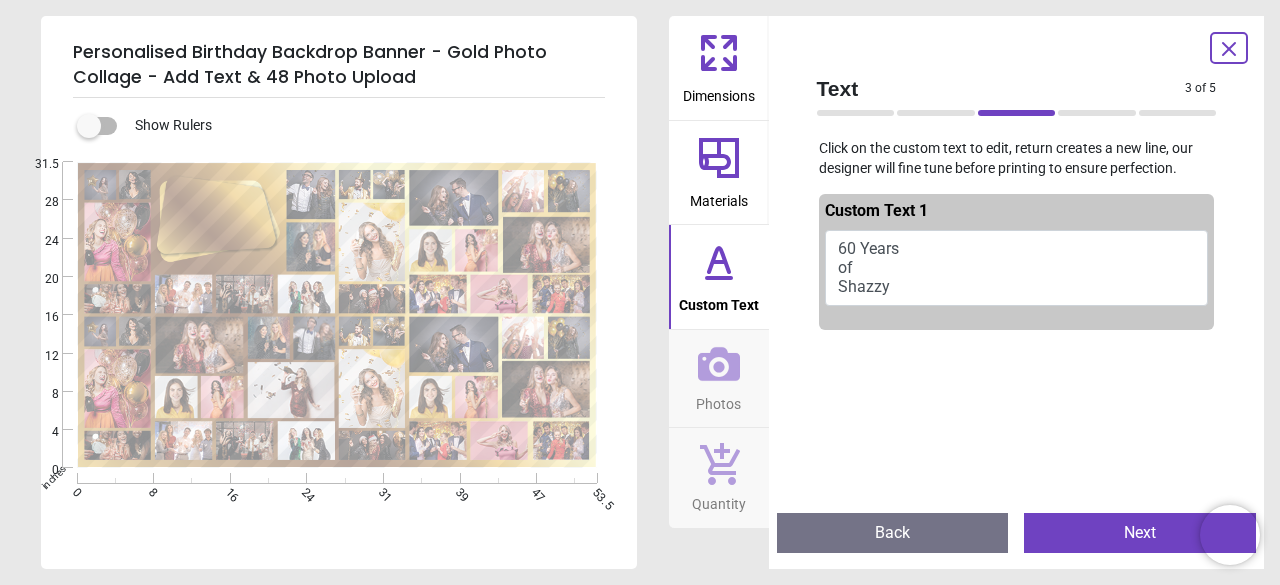 click on "Next" at bounding box center [1140, 533] 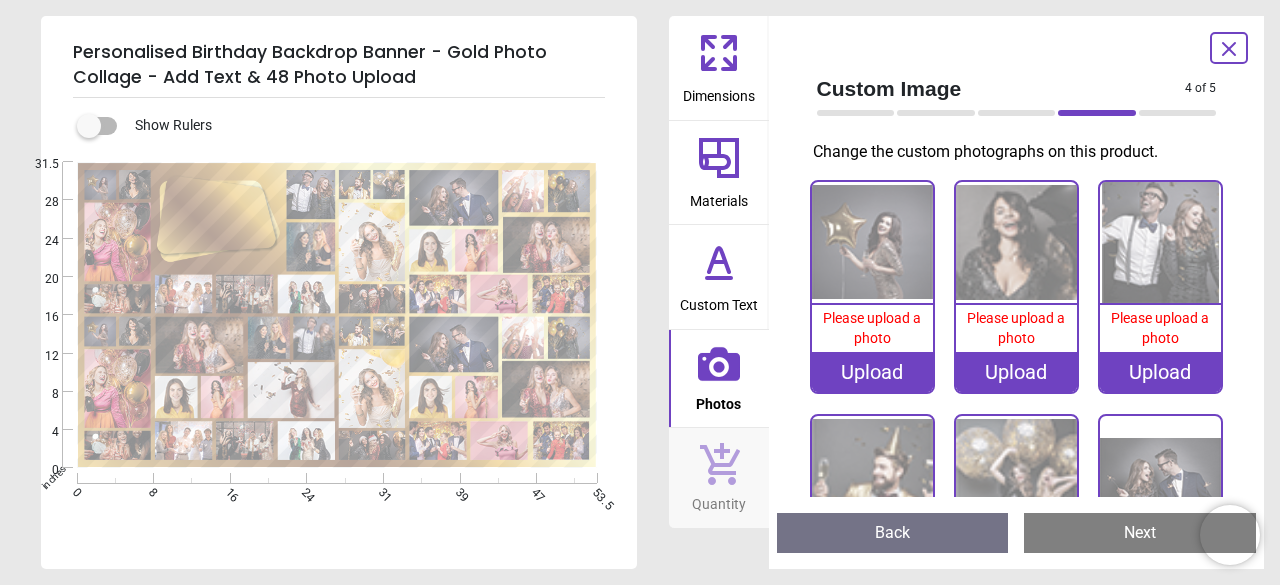 click at bounding box center (872, 242) 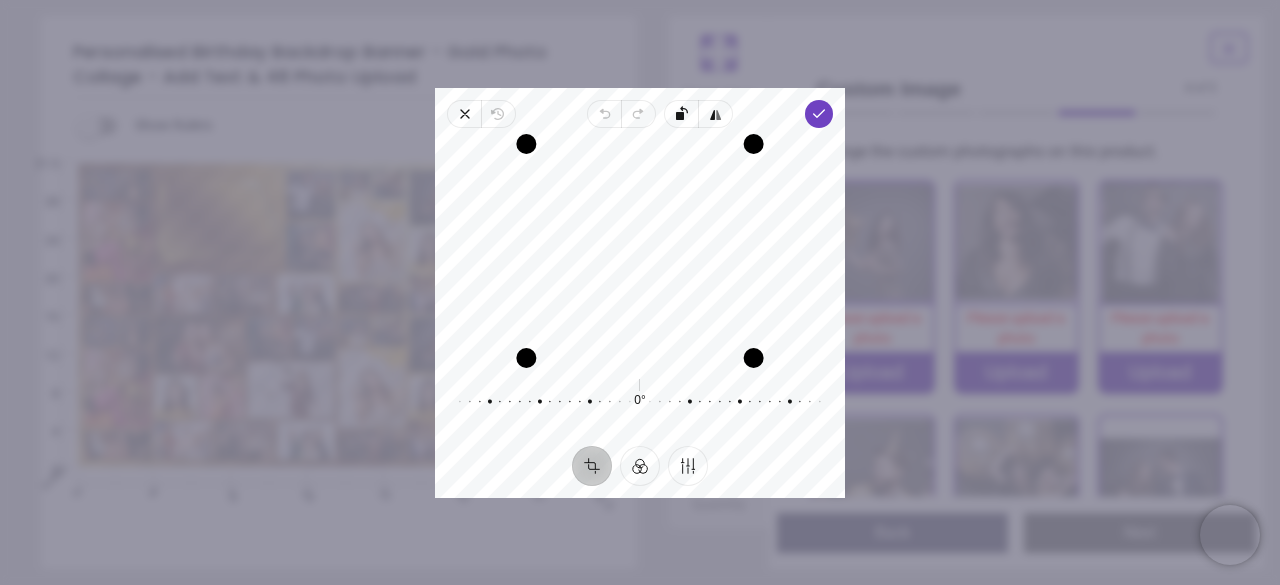 drag, startPoint x: 668, startPoint y: 263, endPoint x: 663, endPoint y: 283, distance: 20.615528 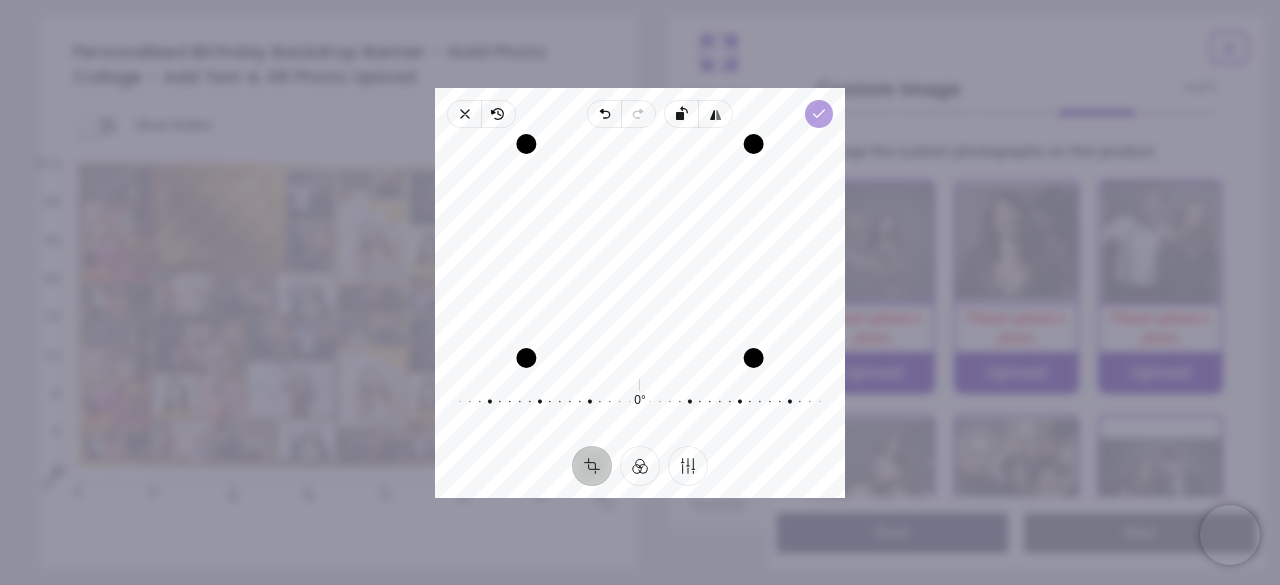 click 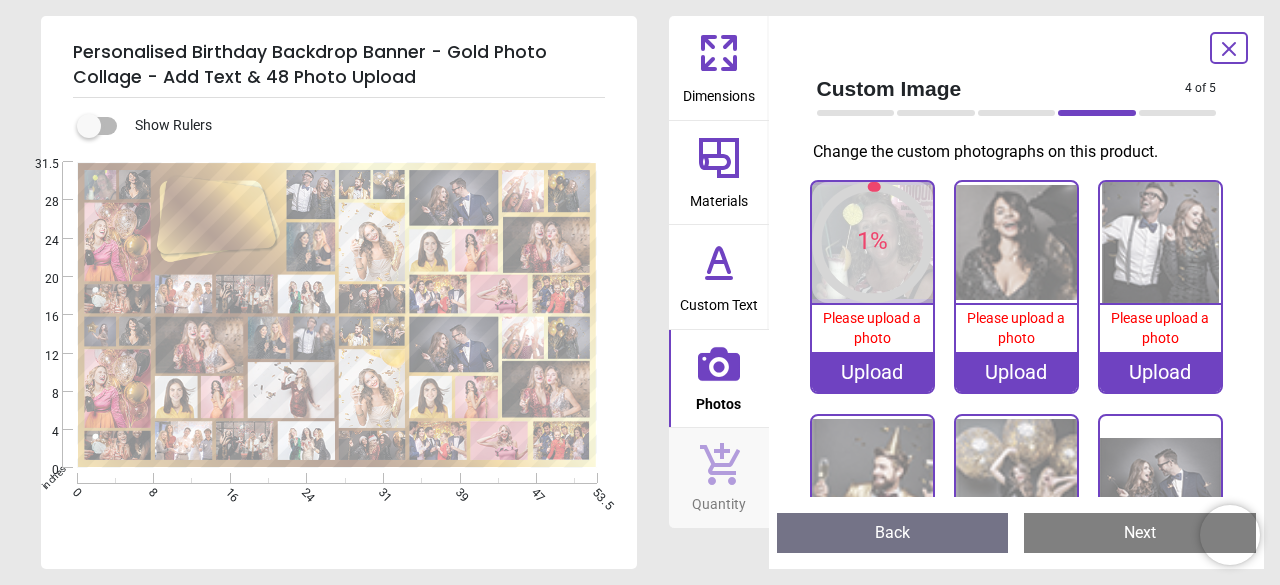 click at bounding box center (1016, 242) 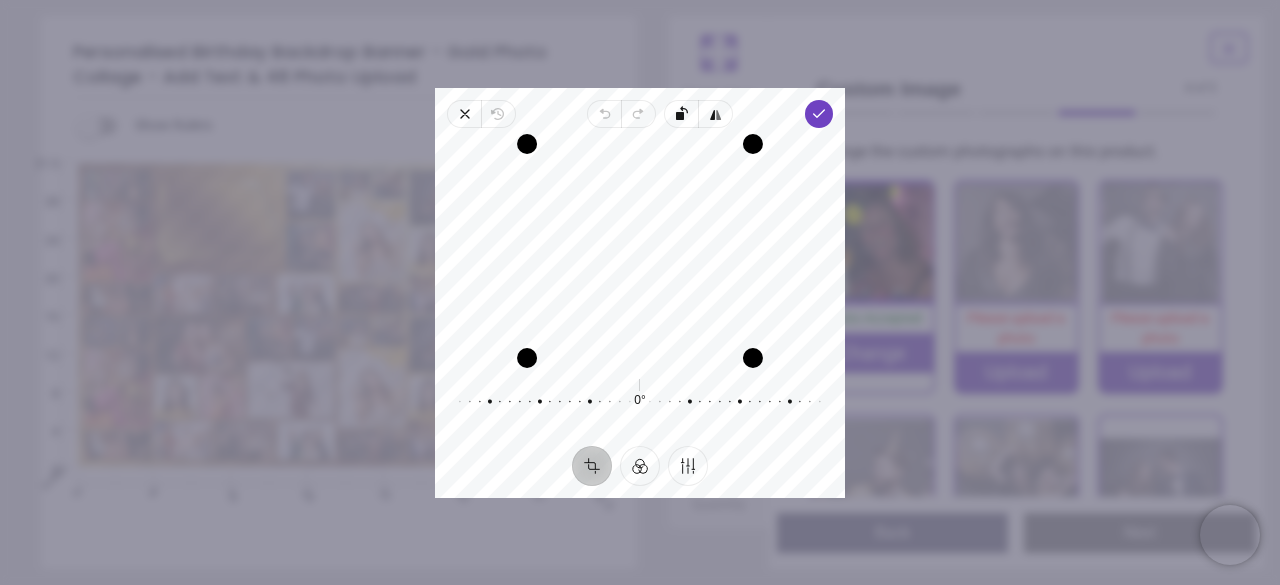 drag, startPoint x: 711, startPoint y: 249, endPoint x: 694, endPoint y: 249, distance: 17 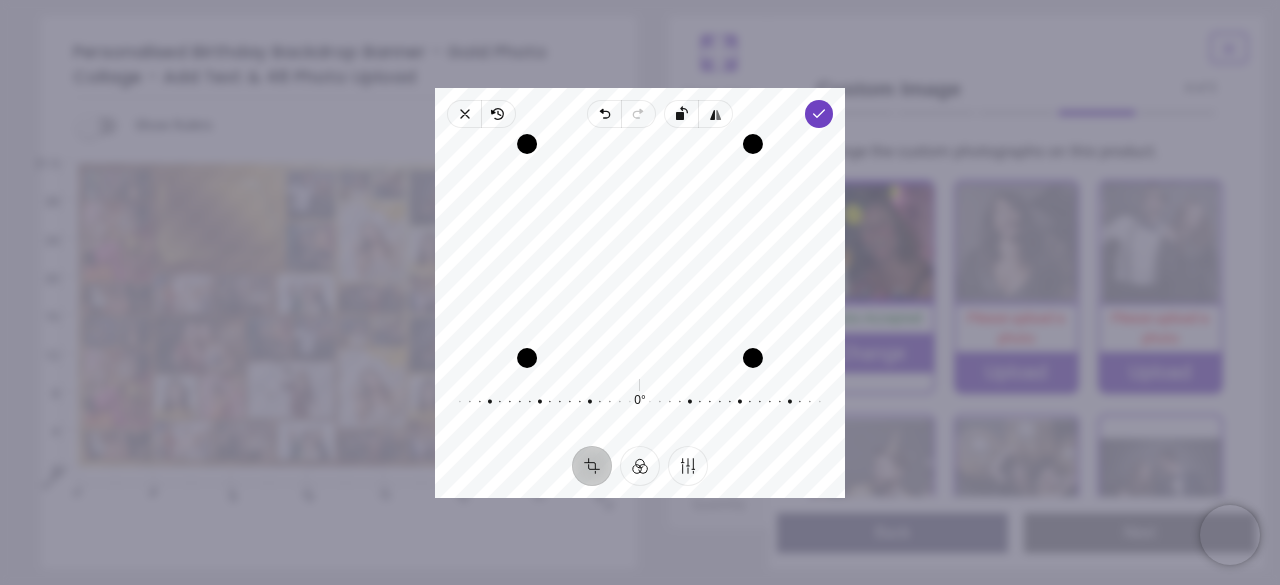 click on "Recenter" at bounding box center [640, 251] 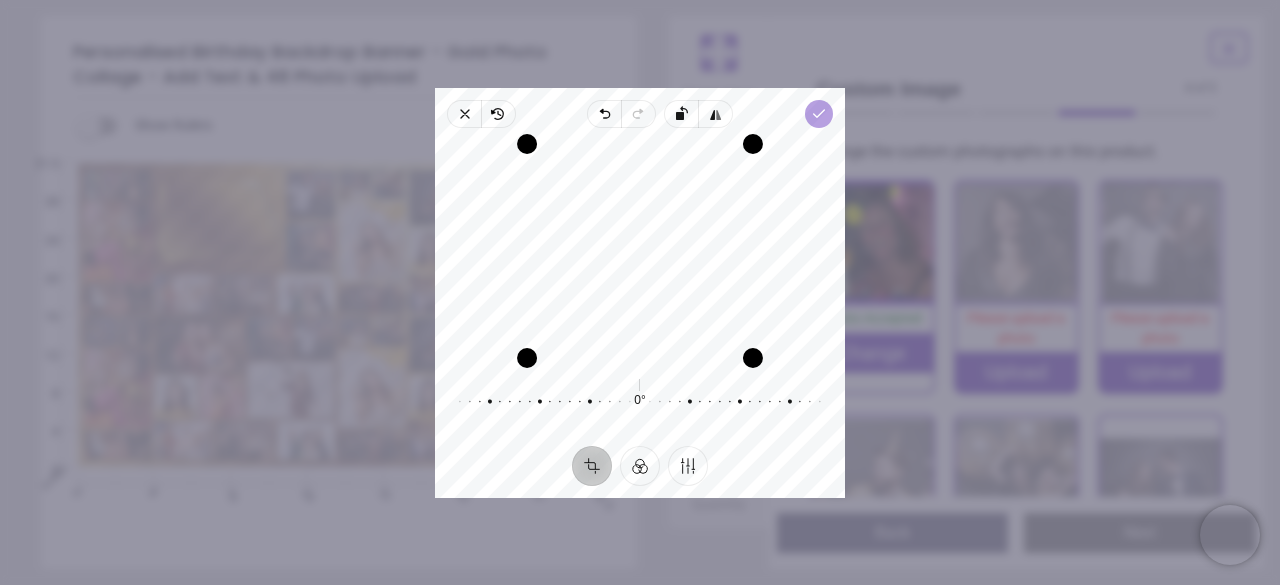 click 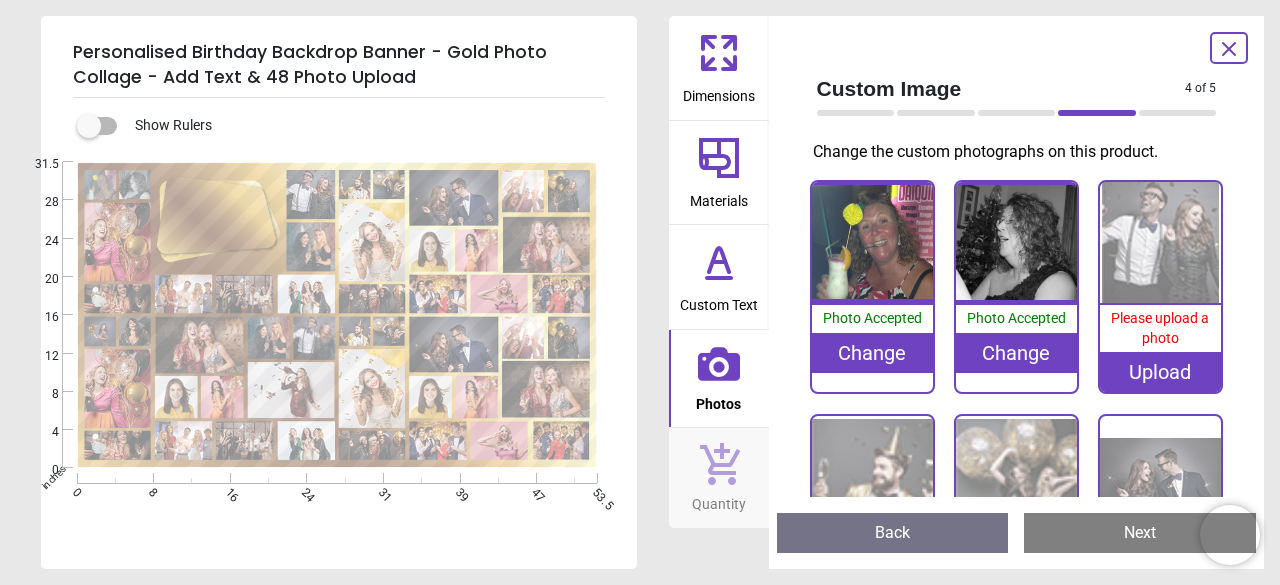click at bounding box center [1160, 242] 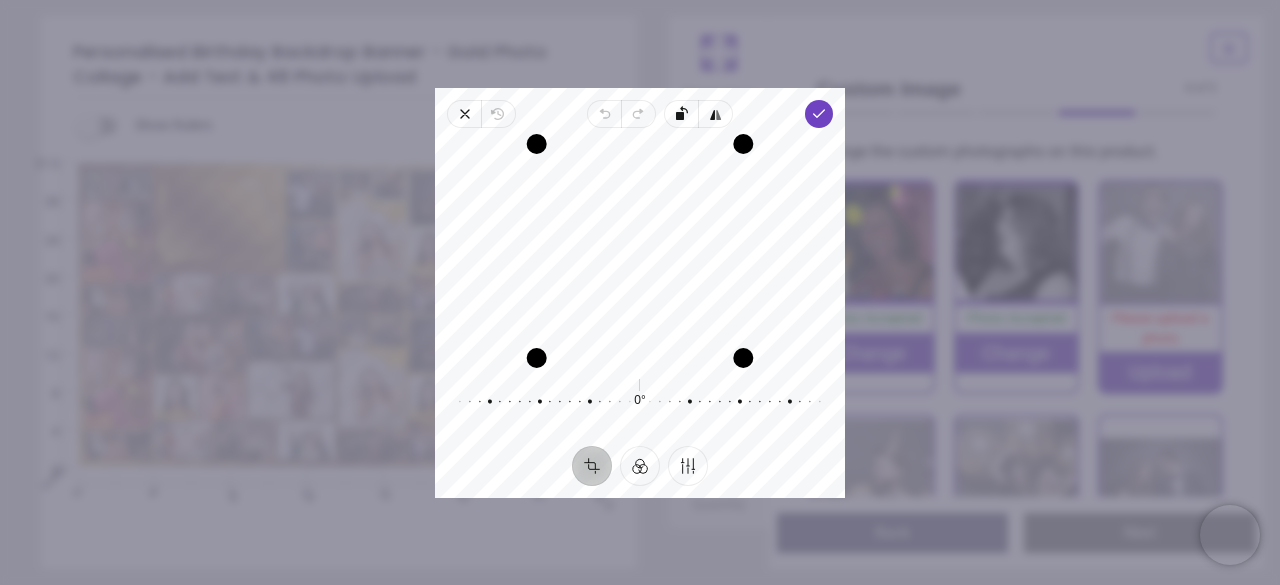 drag, startPoint x: 628, startPoint y: 273, endPoint x: 645, endPoint y: 276, distance: 17.262676 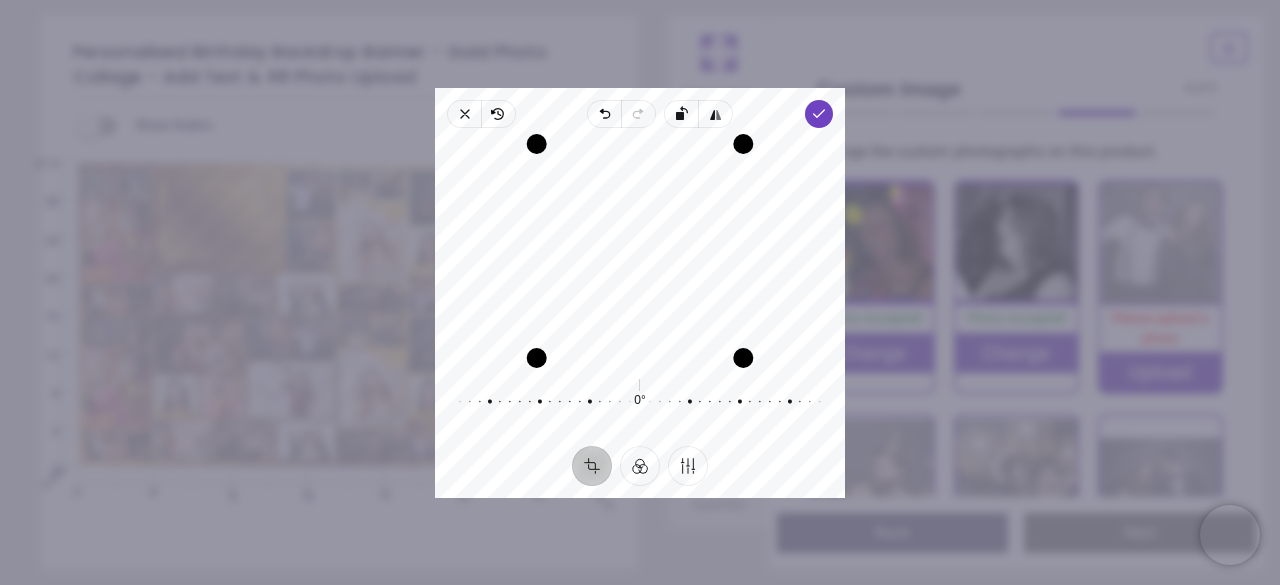 drag, startPoint x: 652, startPoint y: 293, endPoint x: 678, endPoint y: 307, distance: 29.529646 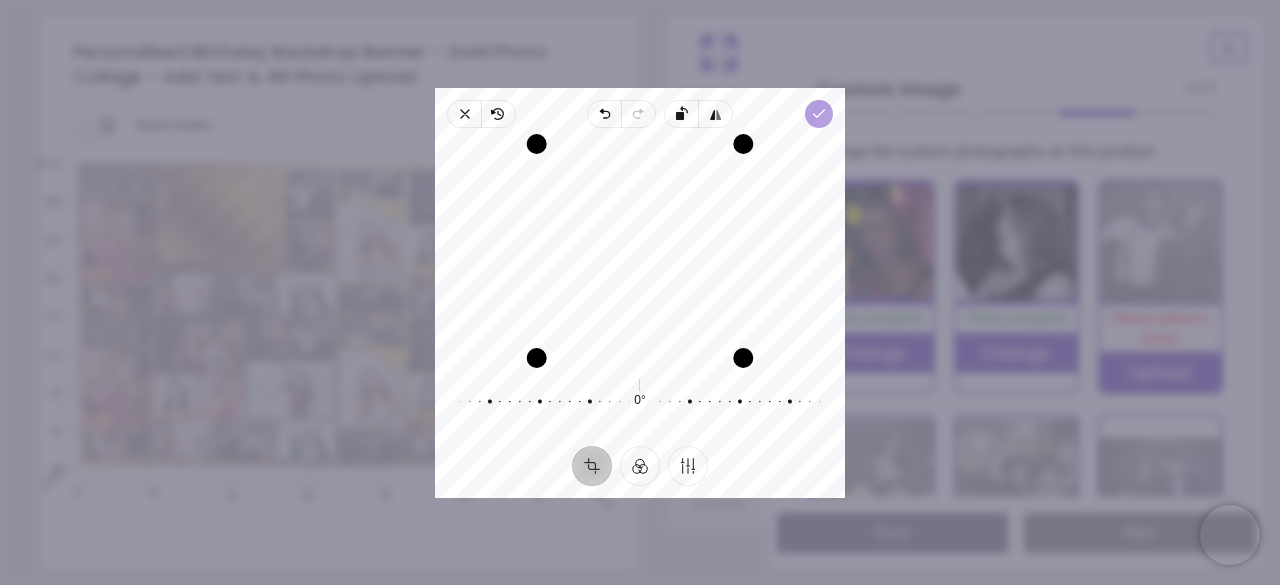 click 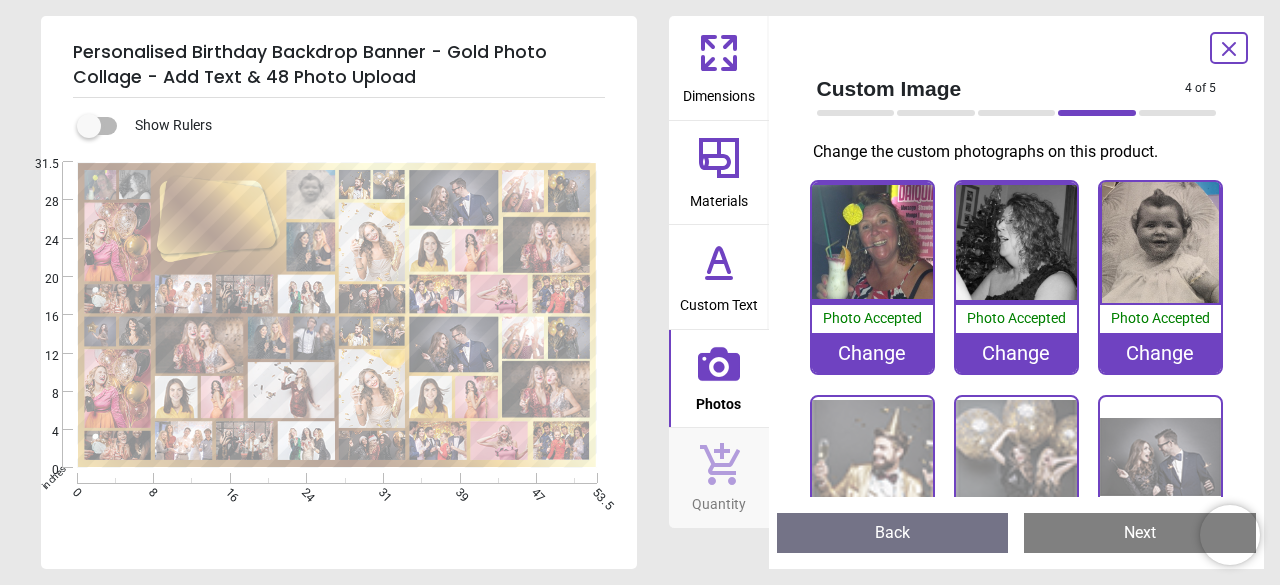 click at bounding box center [872, 457] 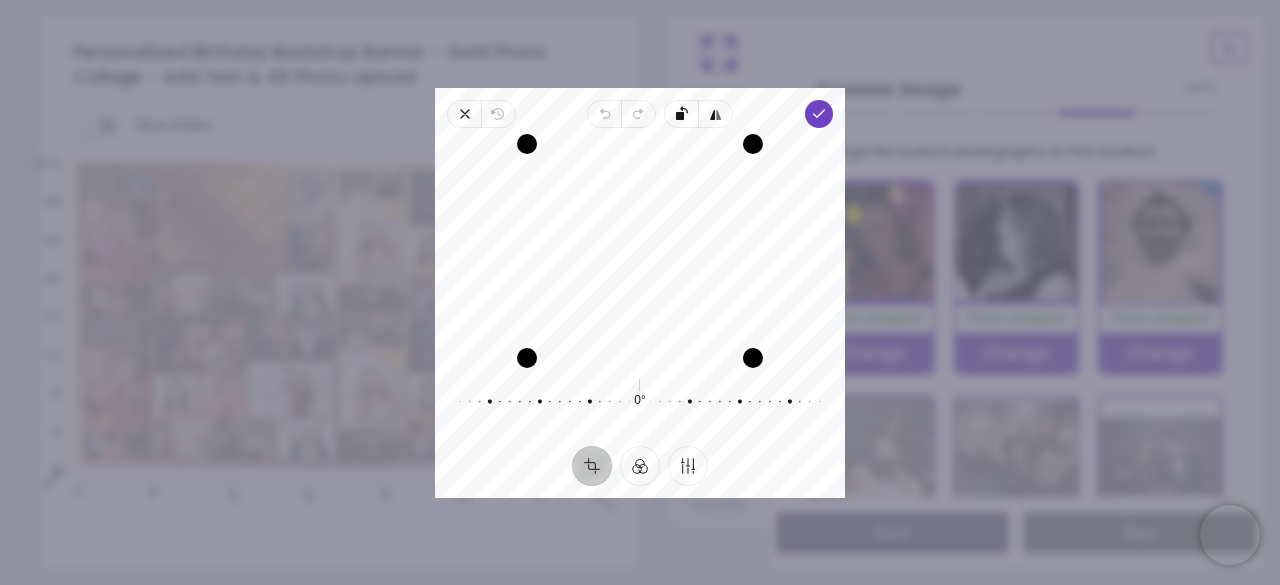drag, startPoint x: 634, startPoint y: 267, endPoint x: 636, endPoint y: 294, distance: 27.073973 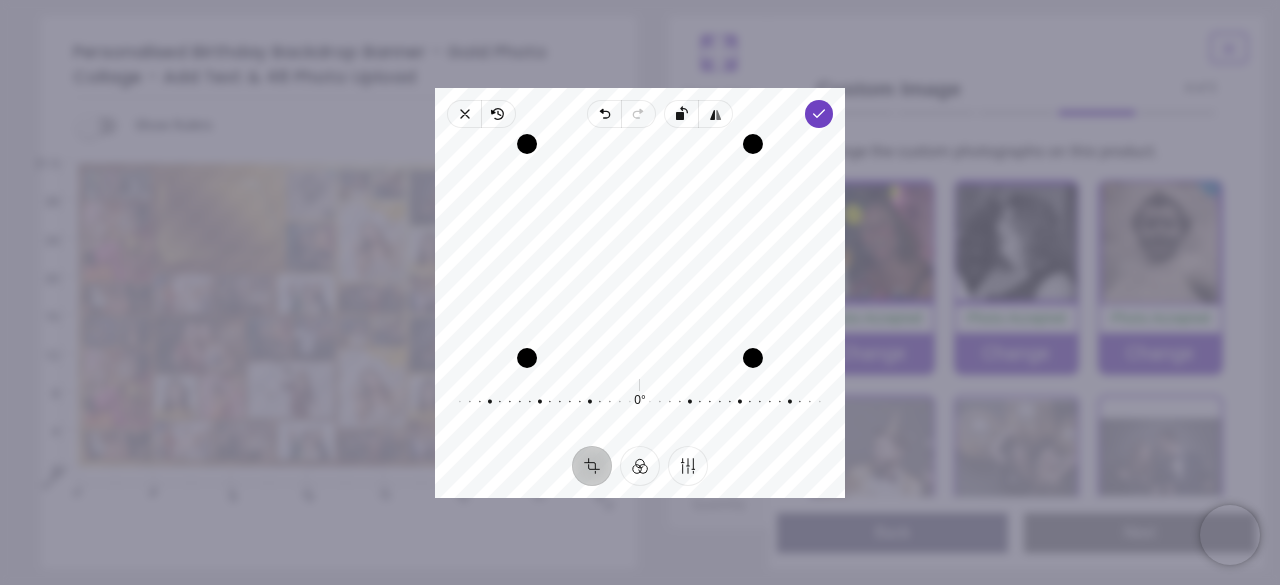 drag, startPoint x: 663, startPoint y: 285, endPoint x: 679, endPoint y: 291, distance: 17.088007 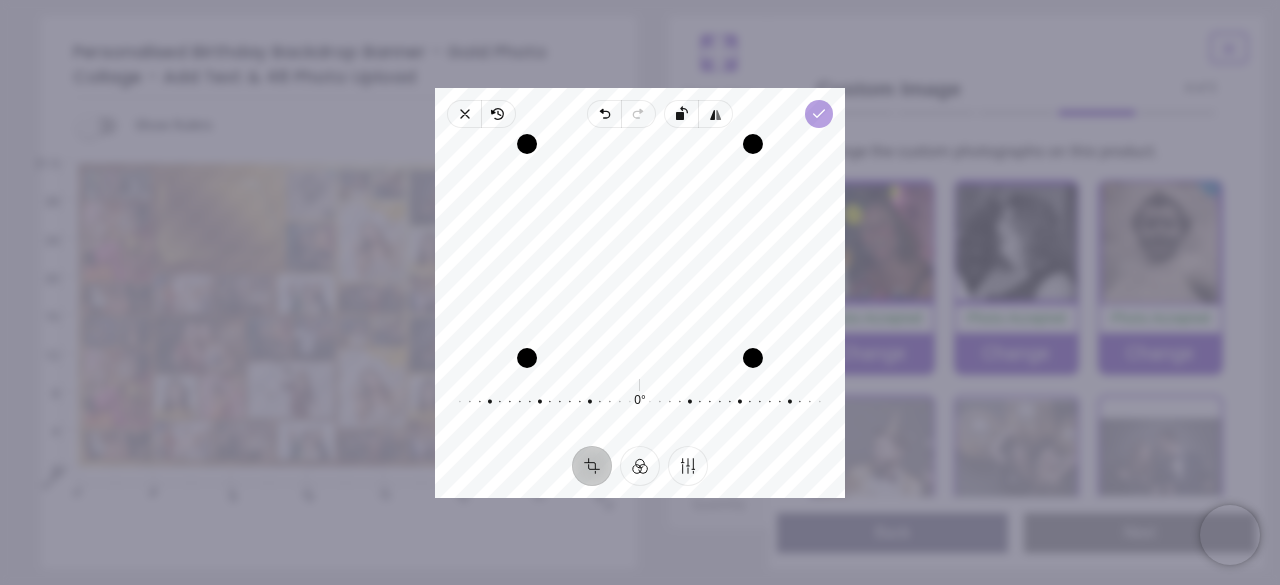 click 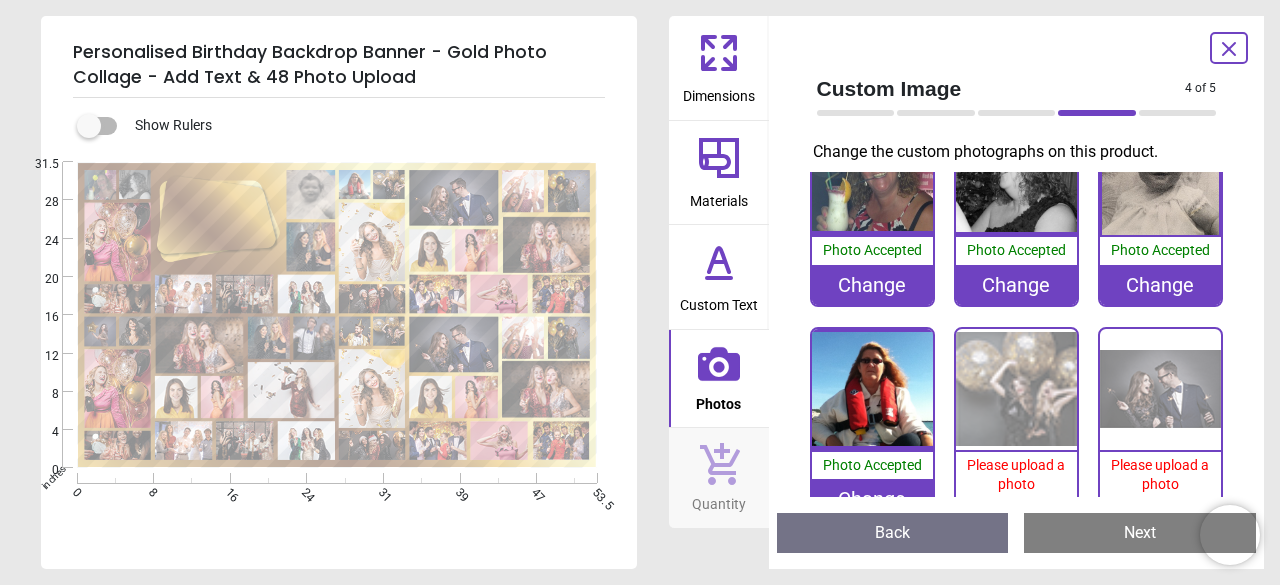 scroll, scrollTop: 100, scrollLeft: 0, axis: vertical 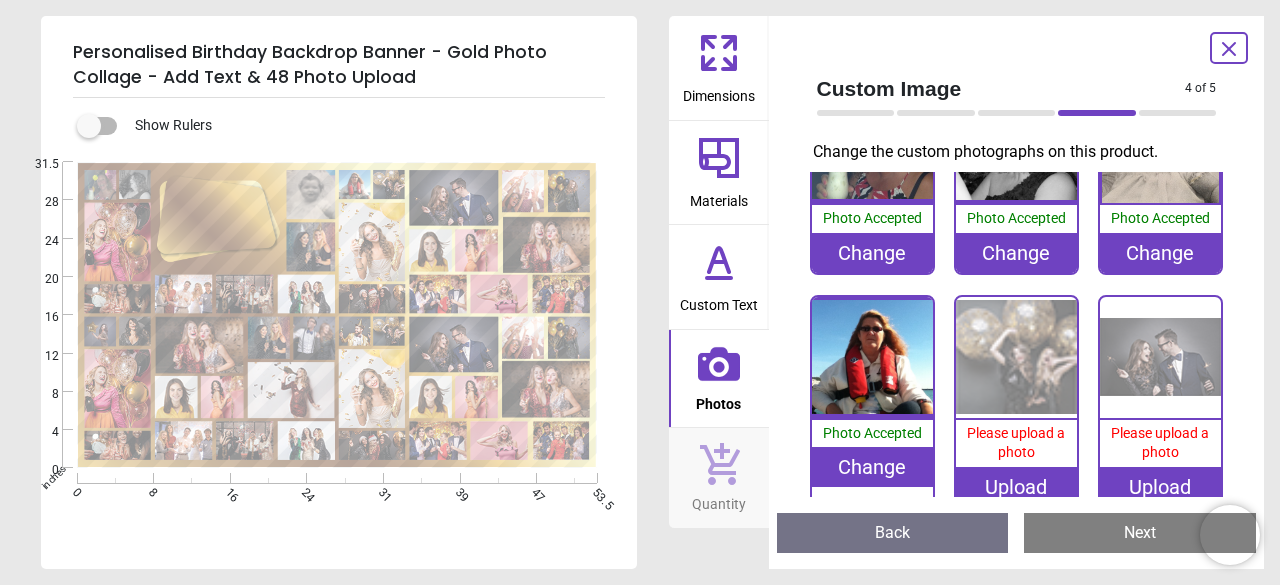 click at bounding box center [1016, 357] 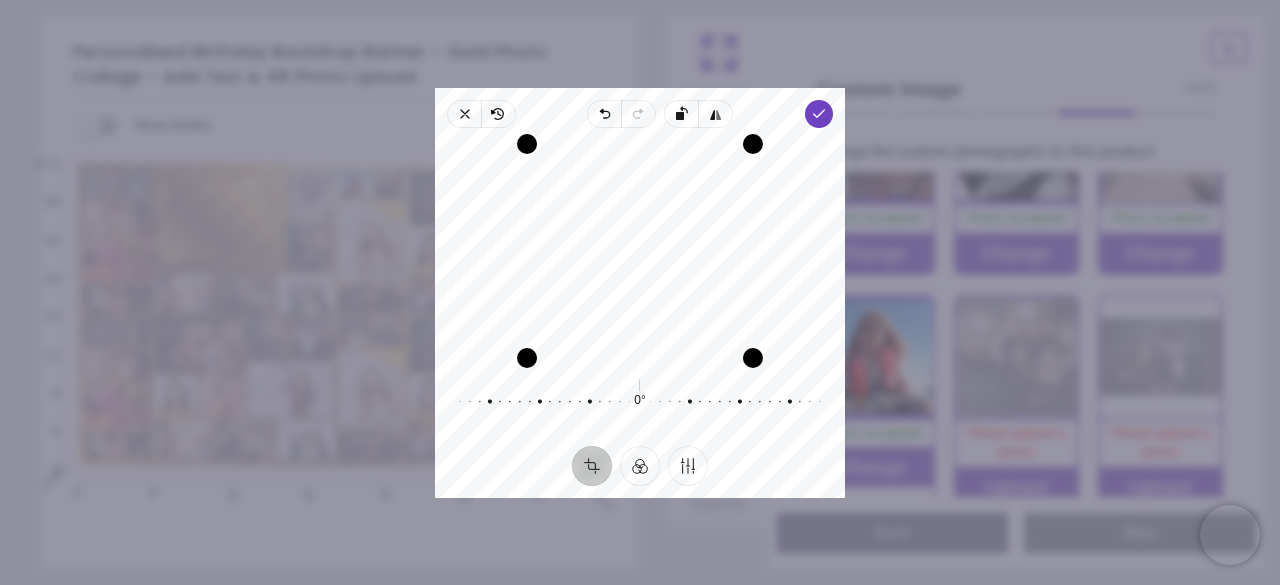 drag, startPoint x: 650, startPoint y: 247, endPoint x: 692, endPoint y: 293, distance: 62.289646 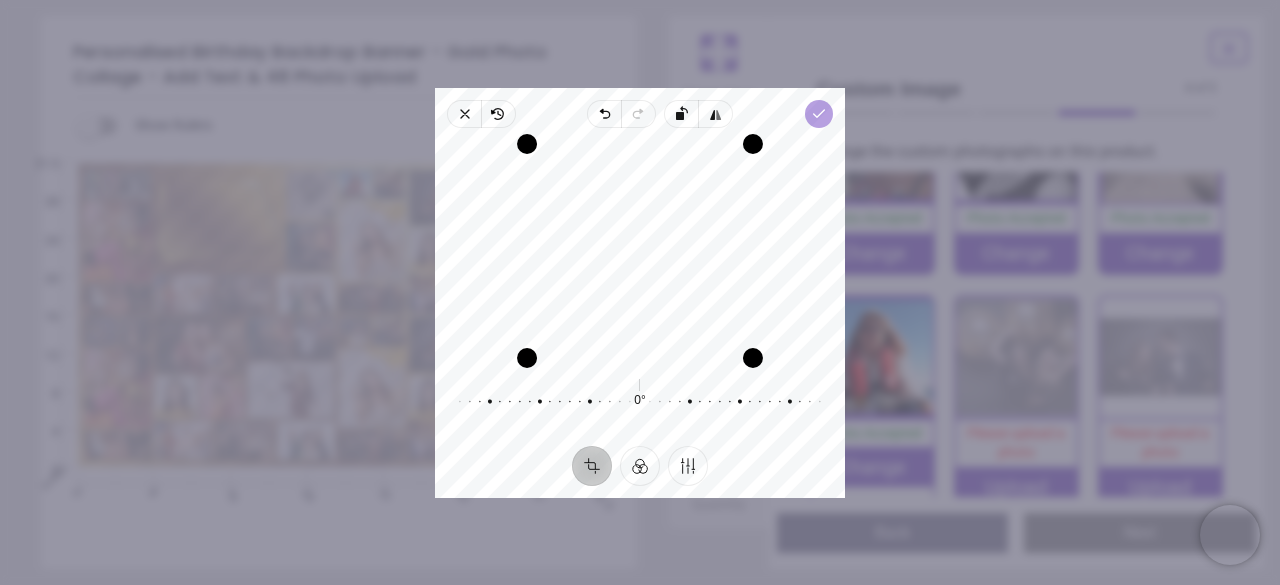 click 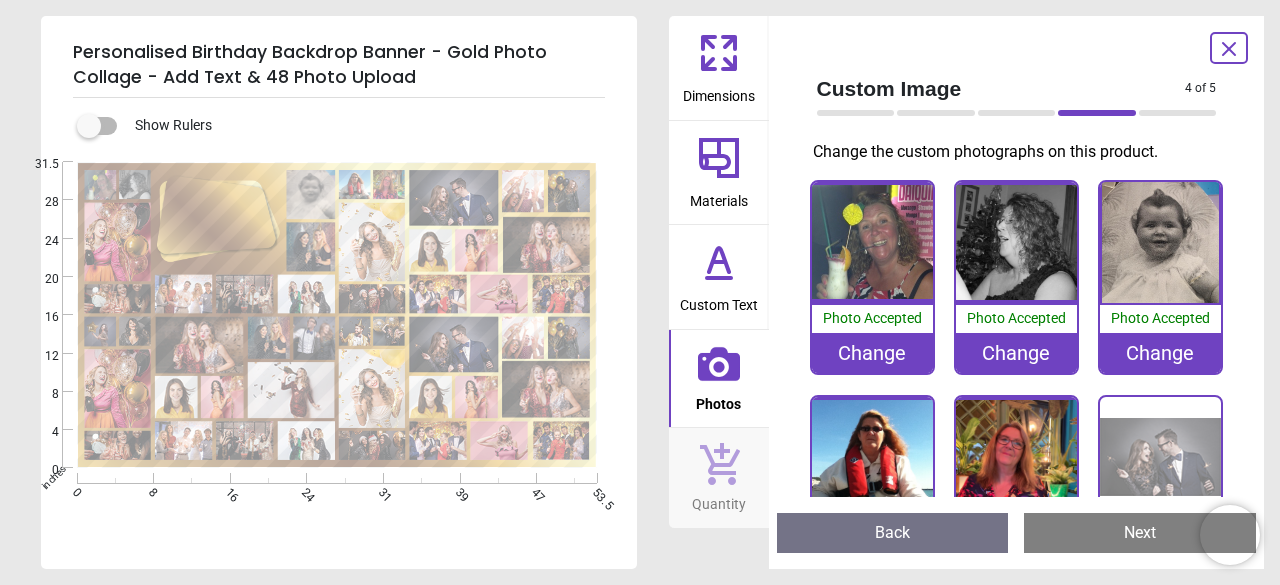 scroll, scrollTop: 0, scrollLeft: 0, axis: both 